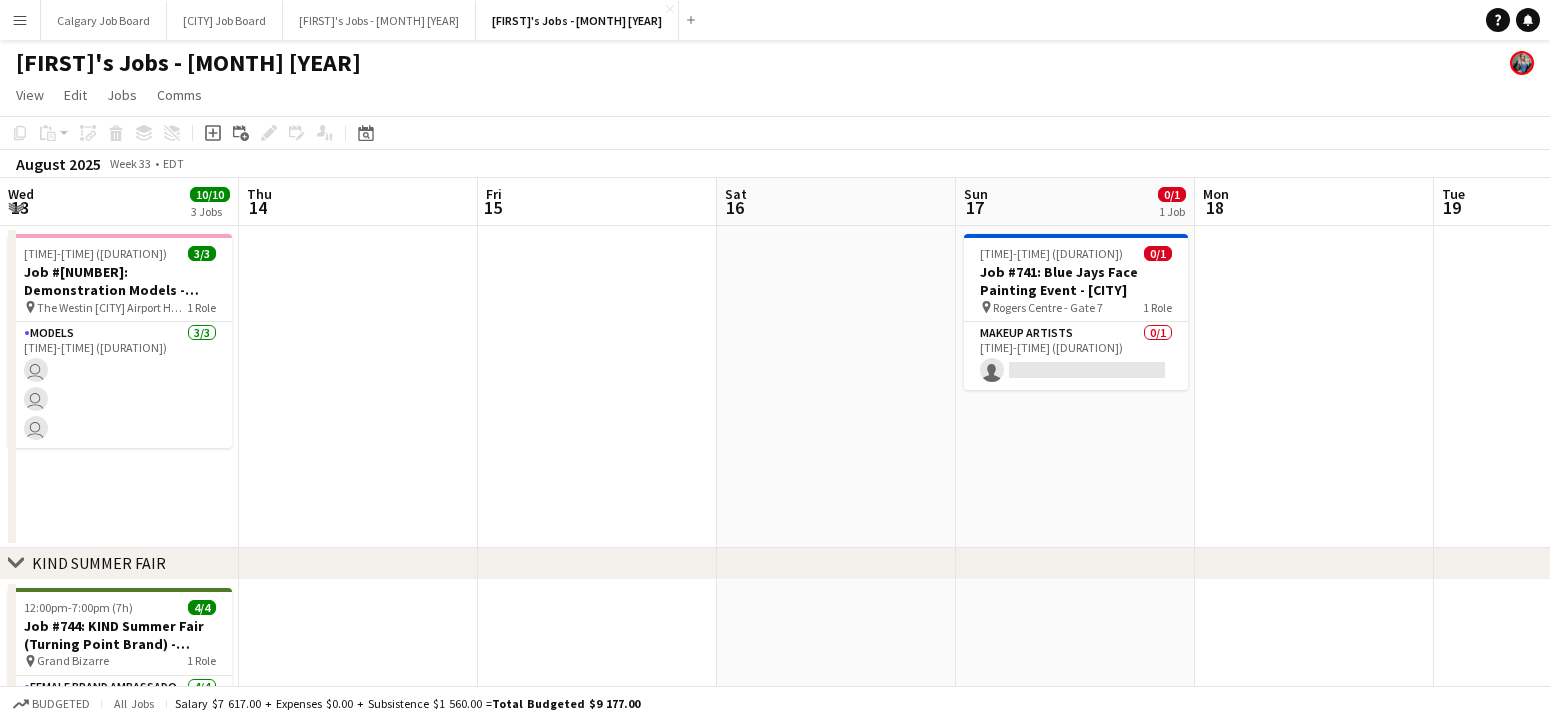 scroll, scrollTop: 0, scrollLeft: 0, axis: both 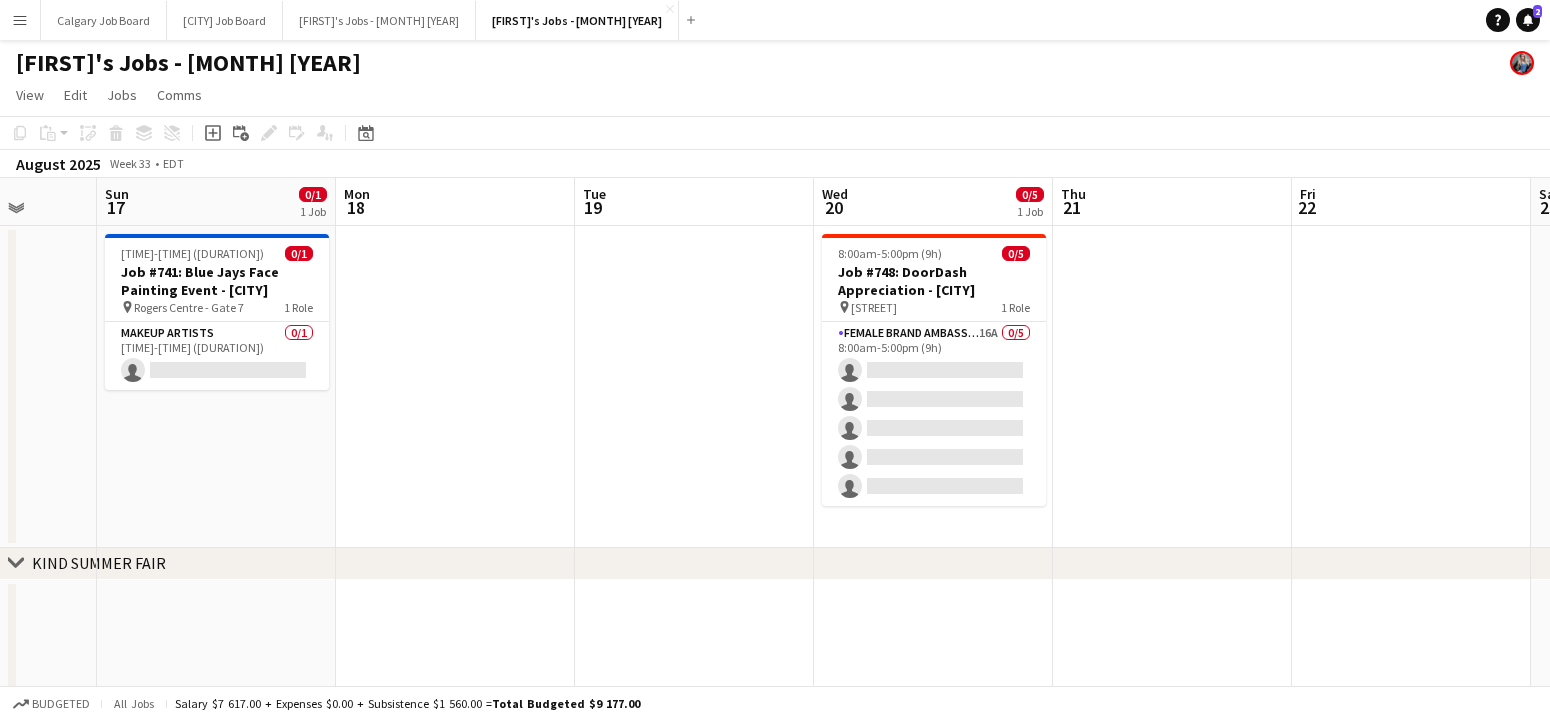 click on "Menu" at bounding box center (20, 20) 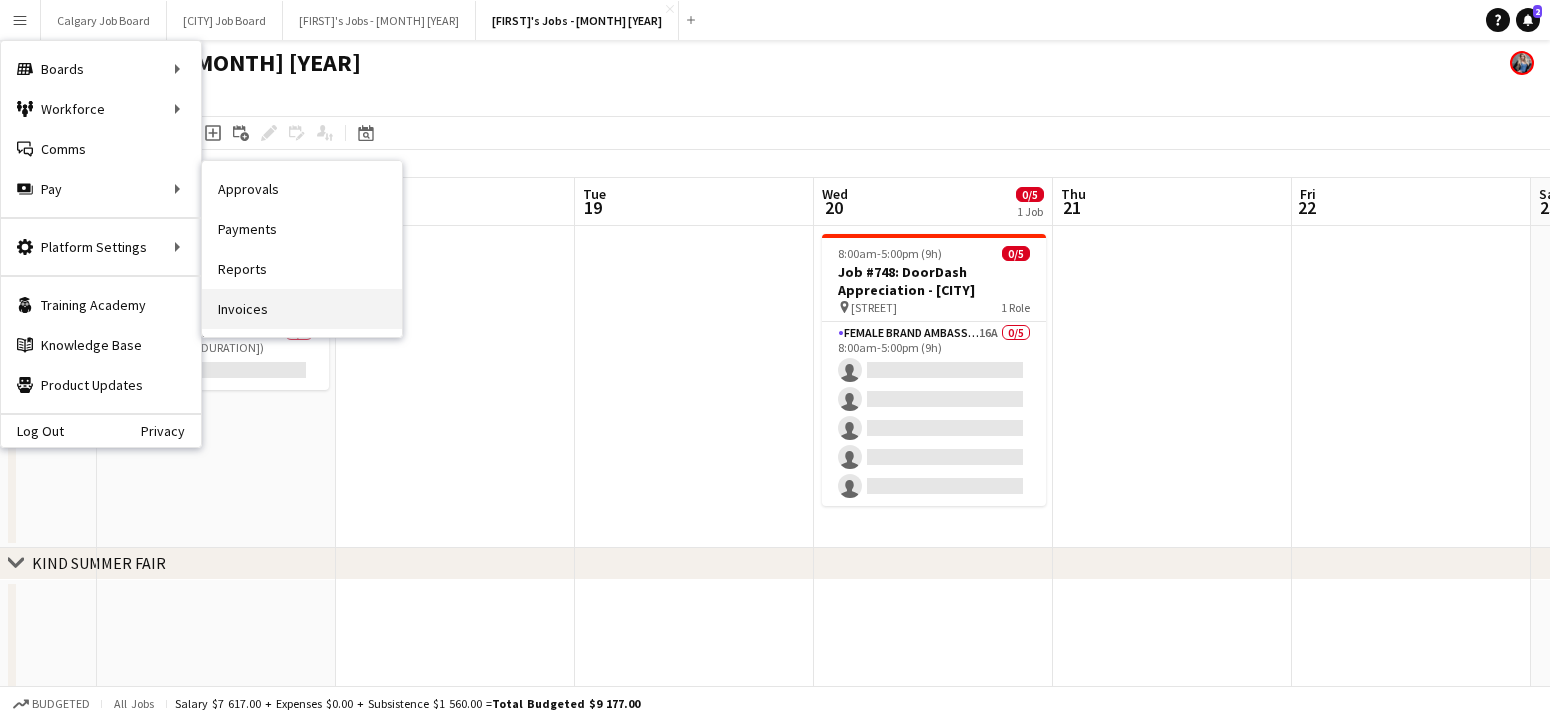 click on "Invoices" at bounding box center (302, 309) 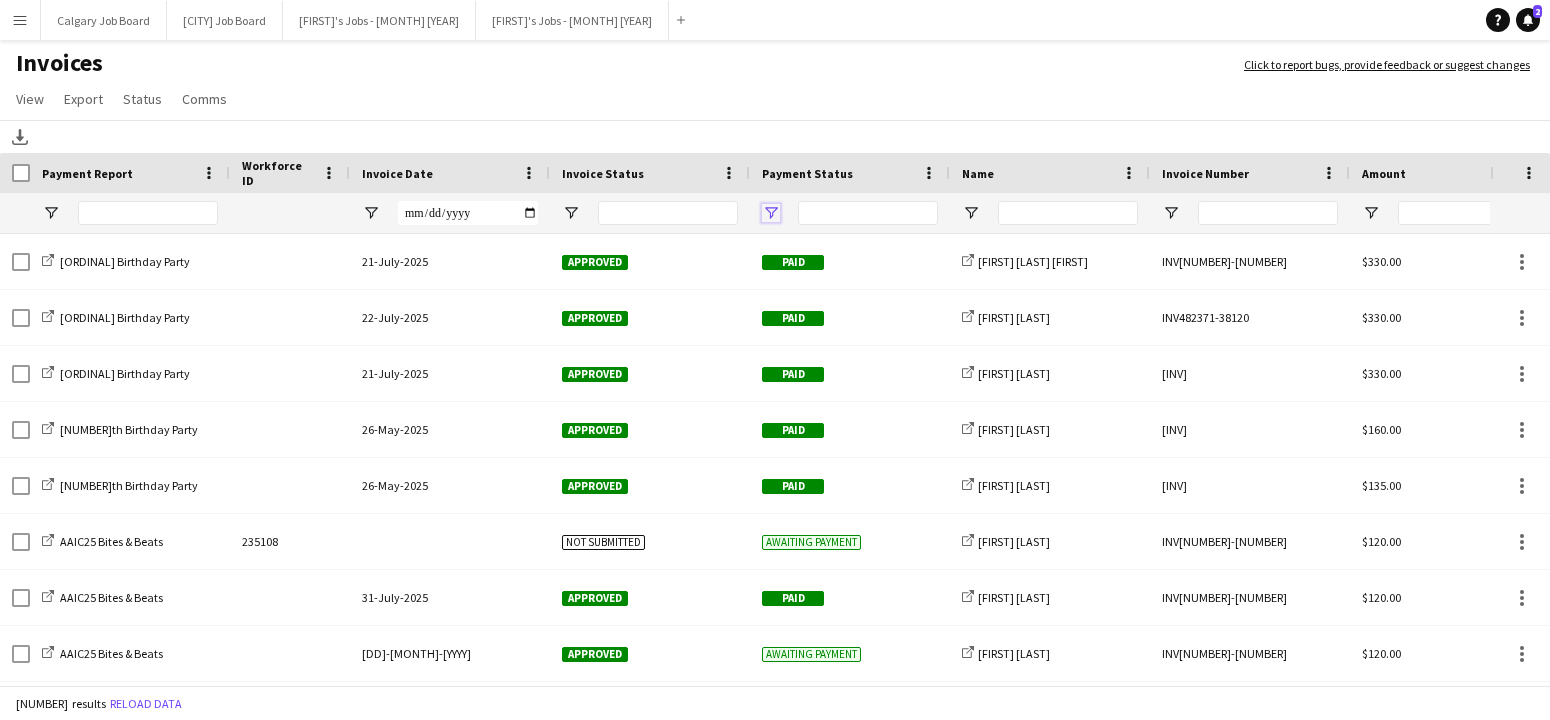click 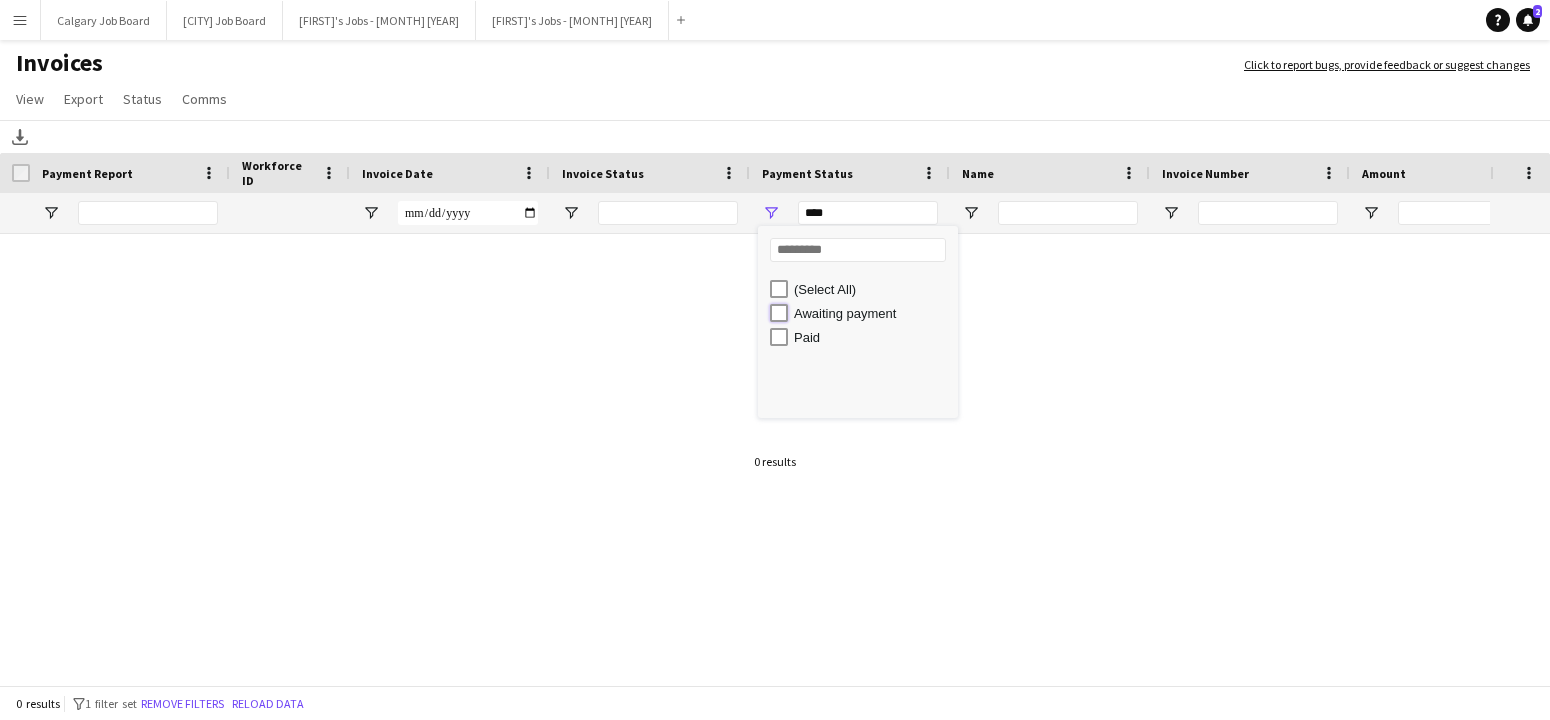 type on "**********" 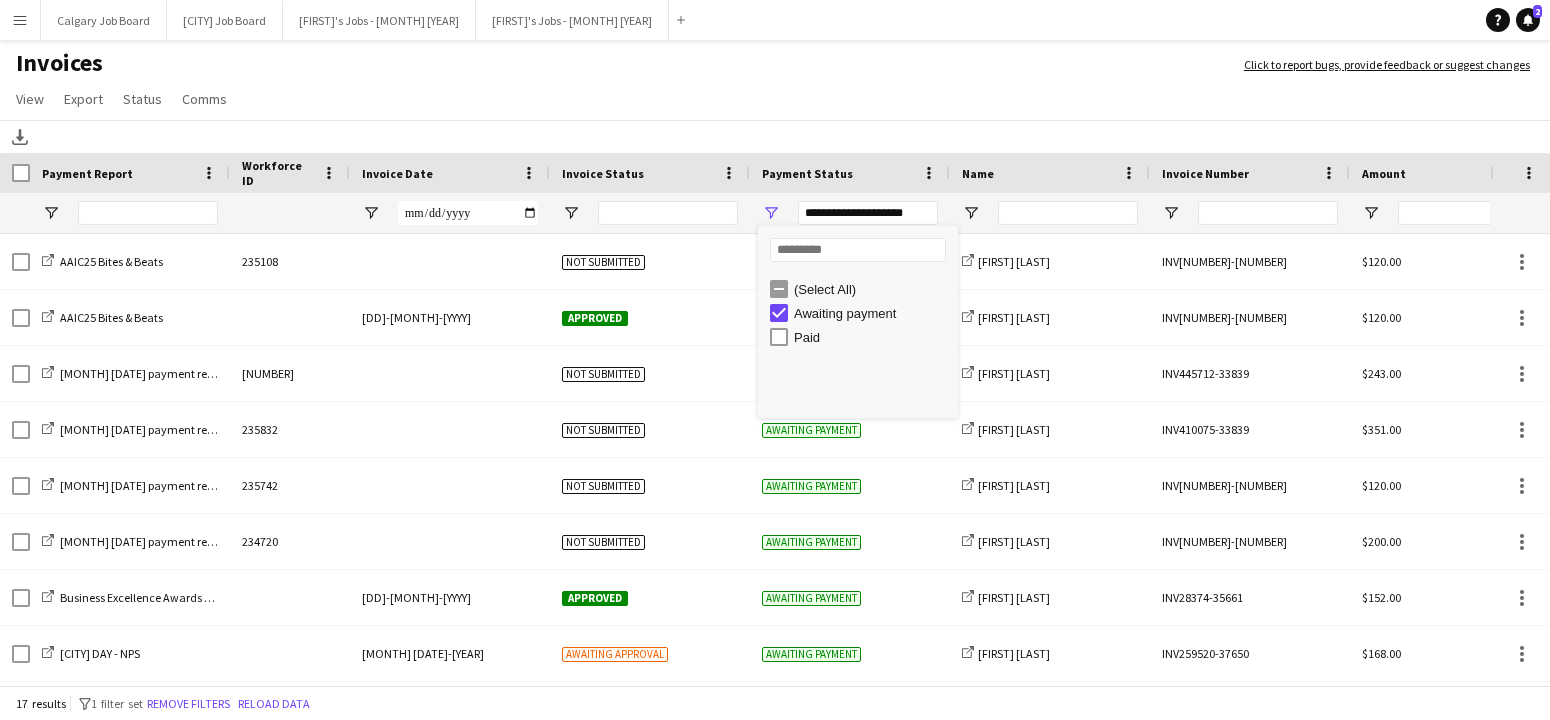 drag, startPoint x: 668, startPoint y: 126, endPoint x: 624, endPoint y: 216, distance: 100.17984 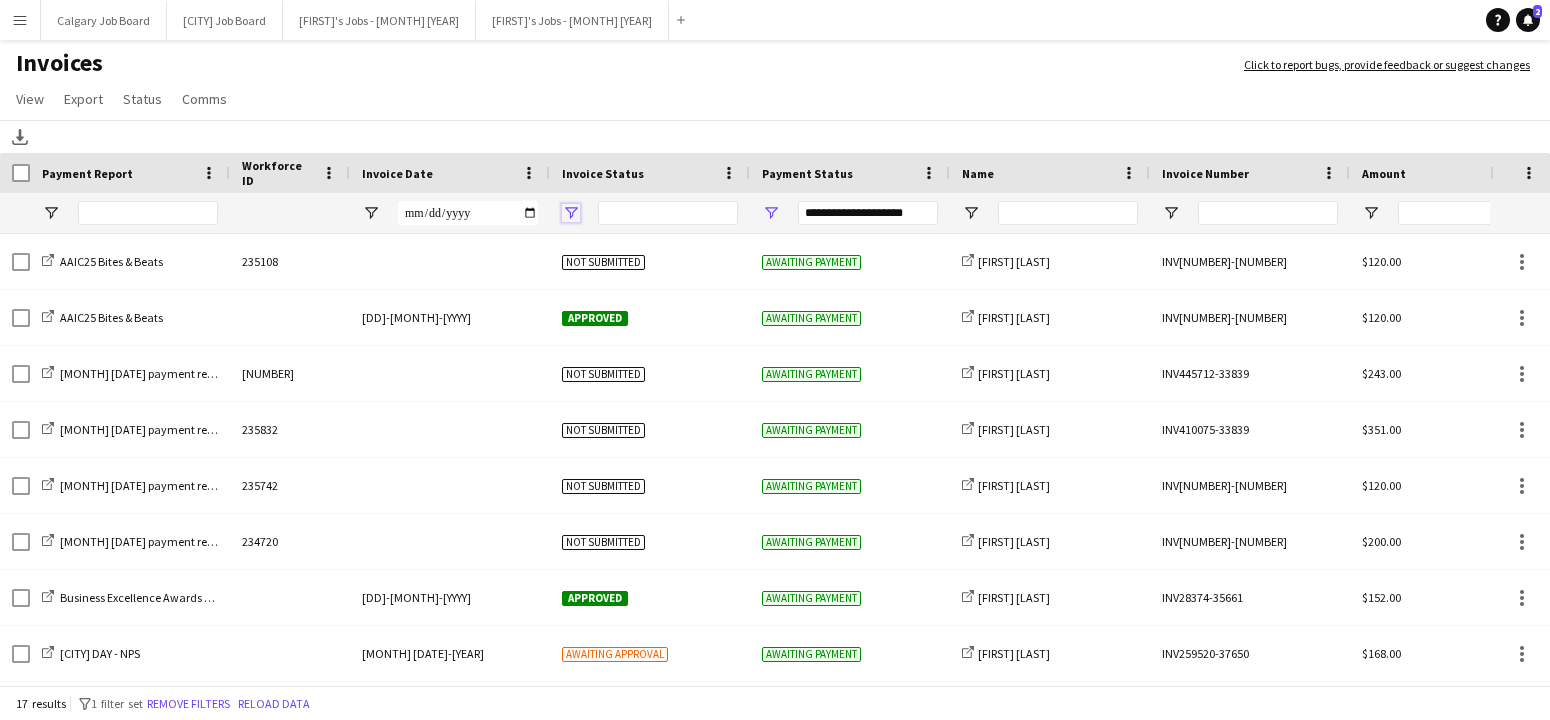 click 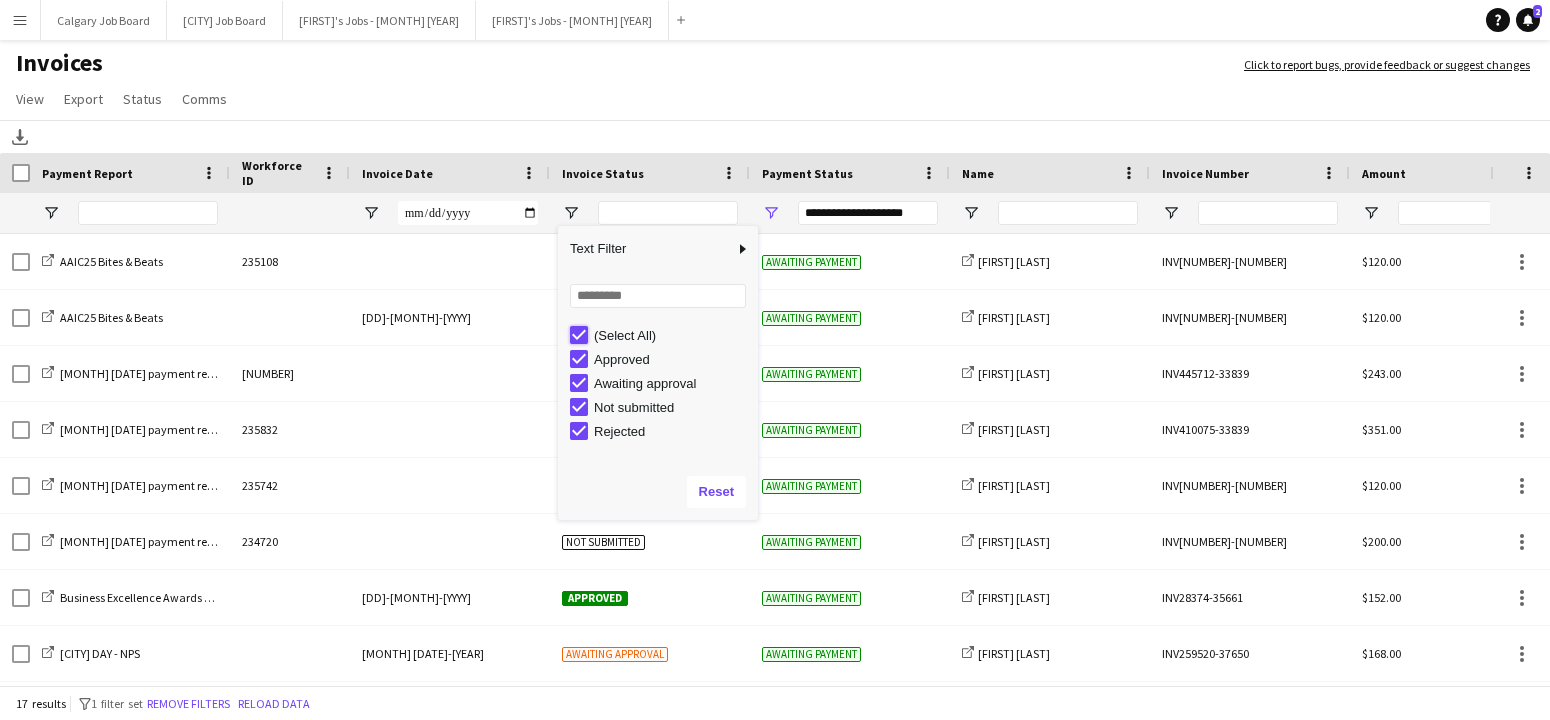 type on "***" 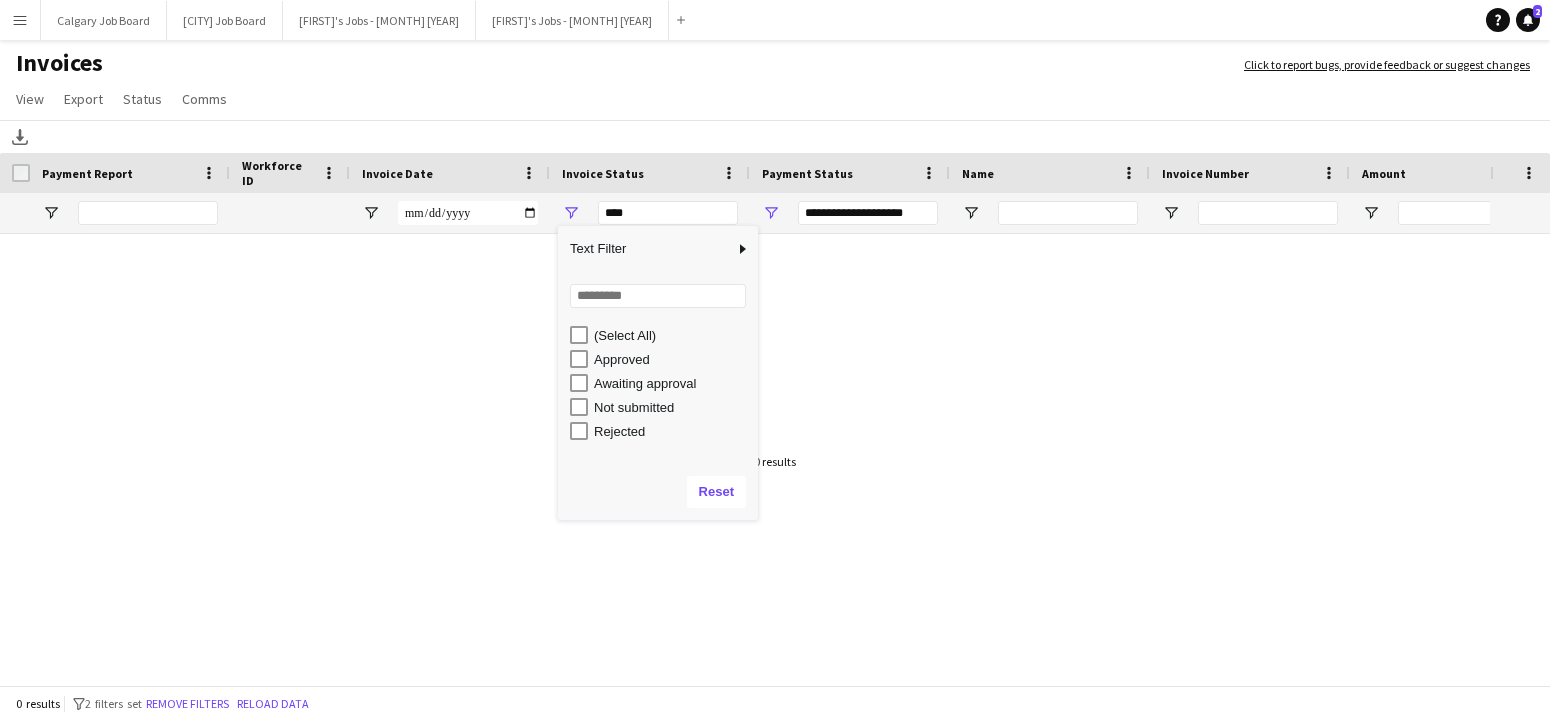 type on "***" 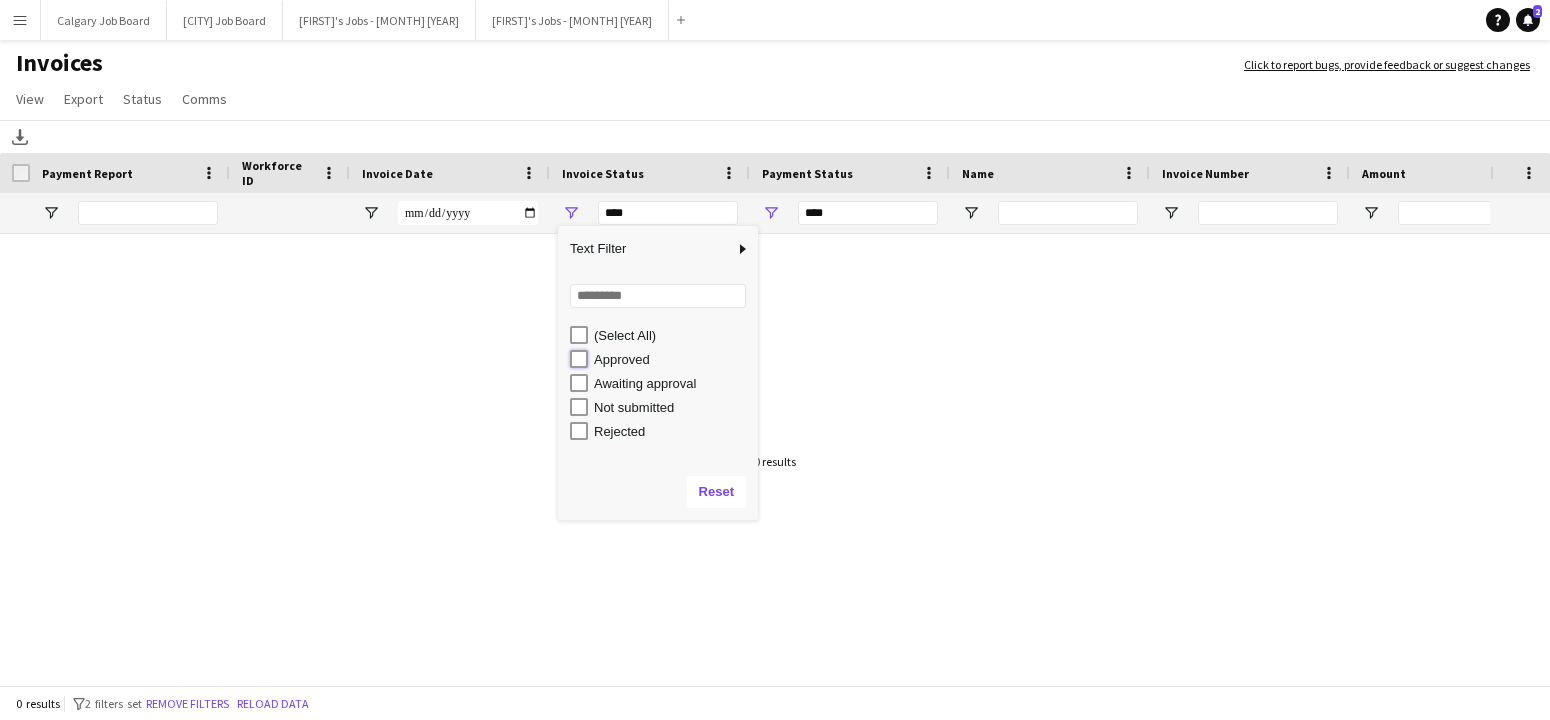 type on "**********" 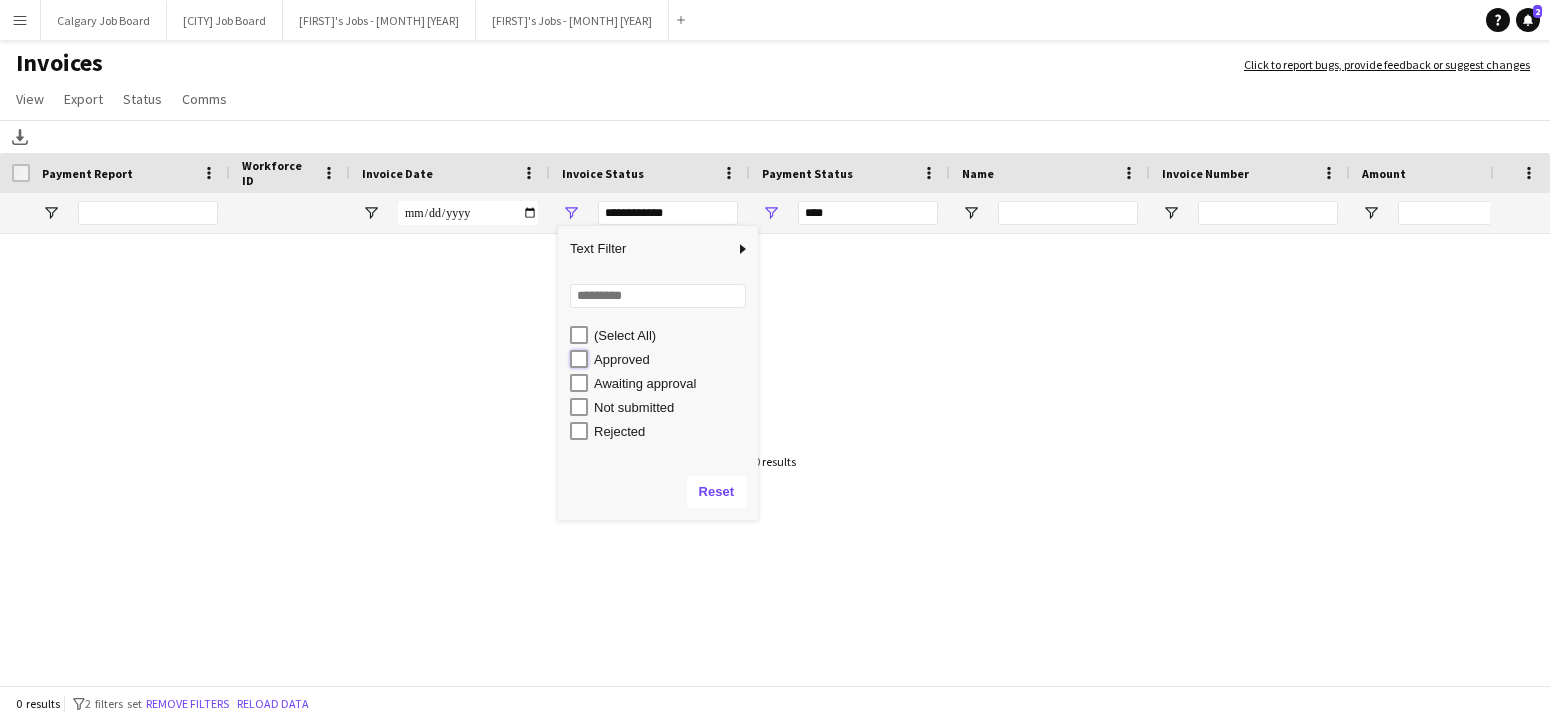 type on "**********" 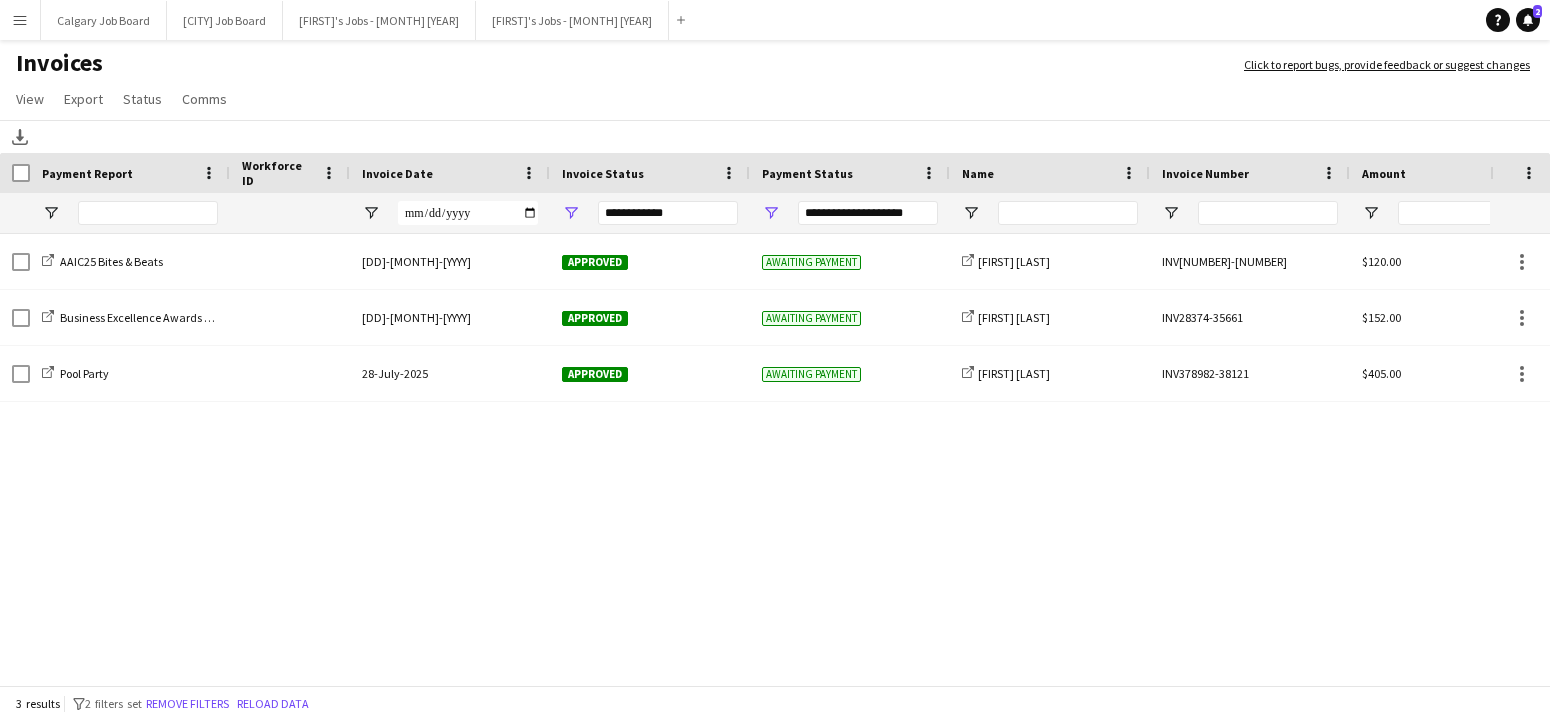 click on "View  Customise view Customise filters Reset Filters Reset View Reset All  Export  Export as XLSX Export as PDF  Status  Mark as approved Mark as rejected Mark as paid Mark as awaiting payment  Comms  Send notification Create chat" 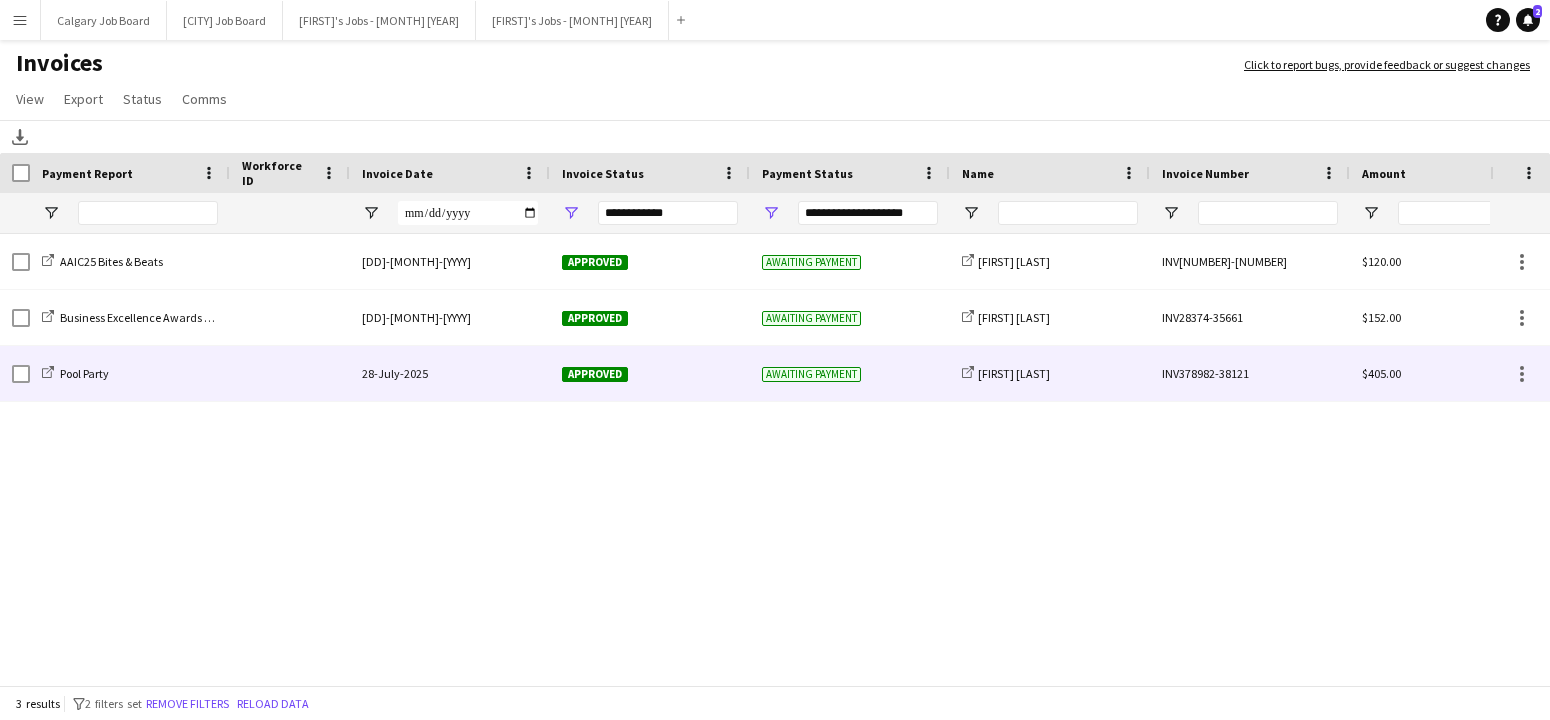 click 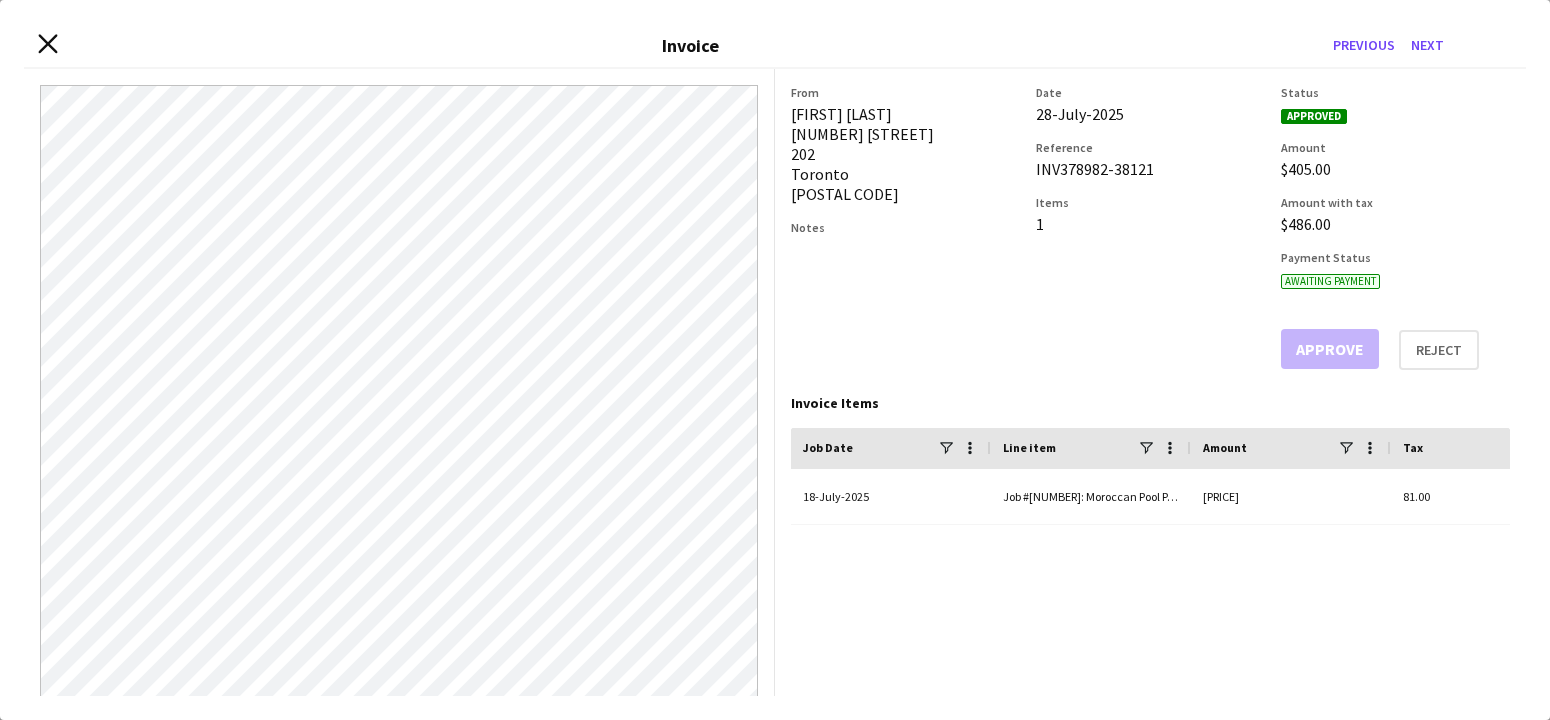click 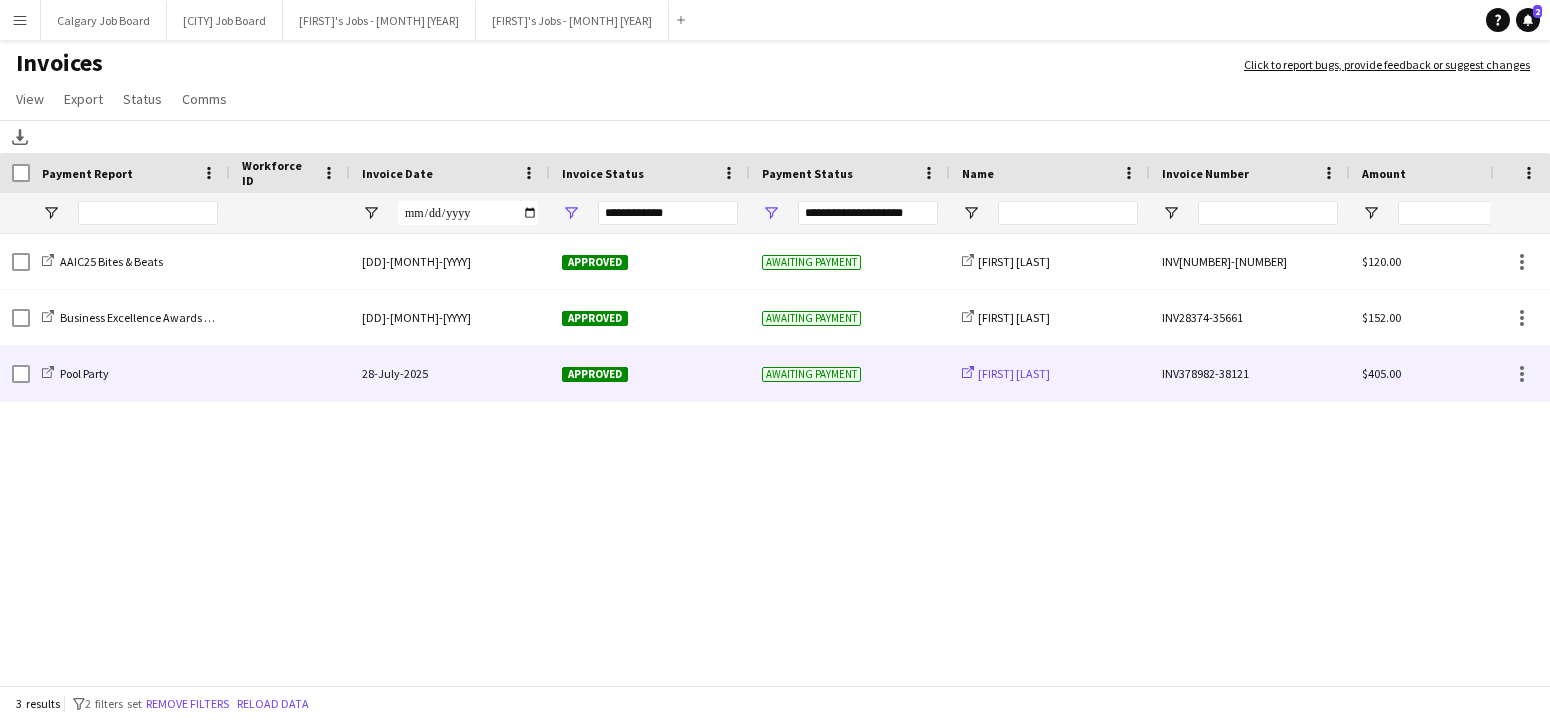 click on "[FIRST] [LAST]" 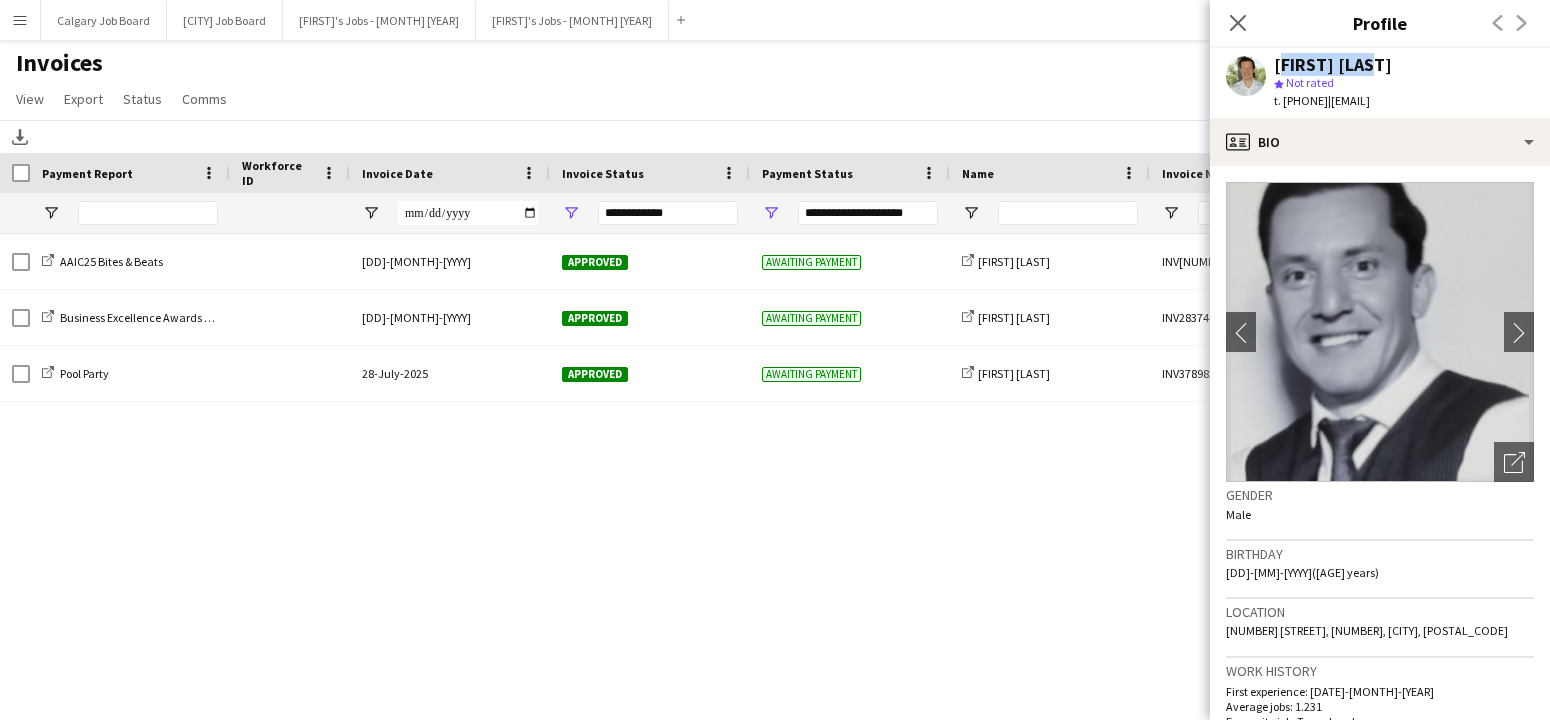 drag, startPoint x: 1275, startPoint y: 65, endPoint x: 1374, endPoint y: 62, distance: 99.04544 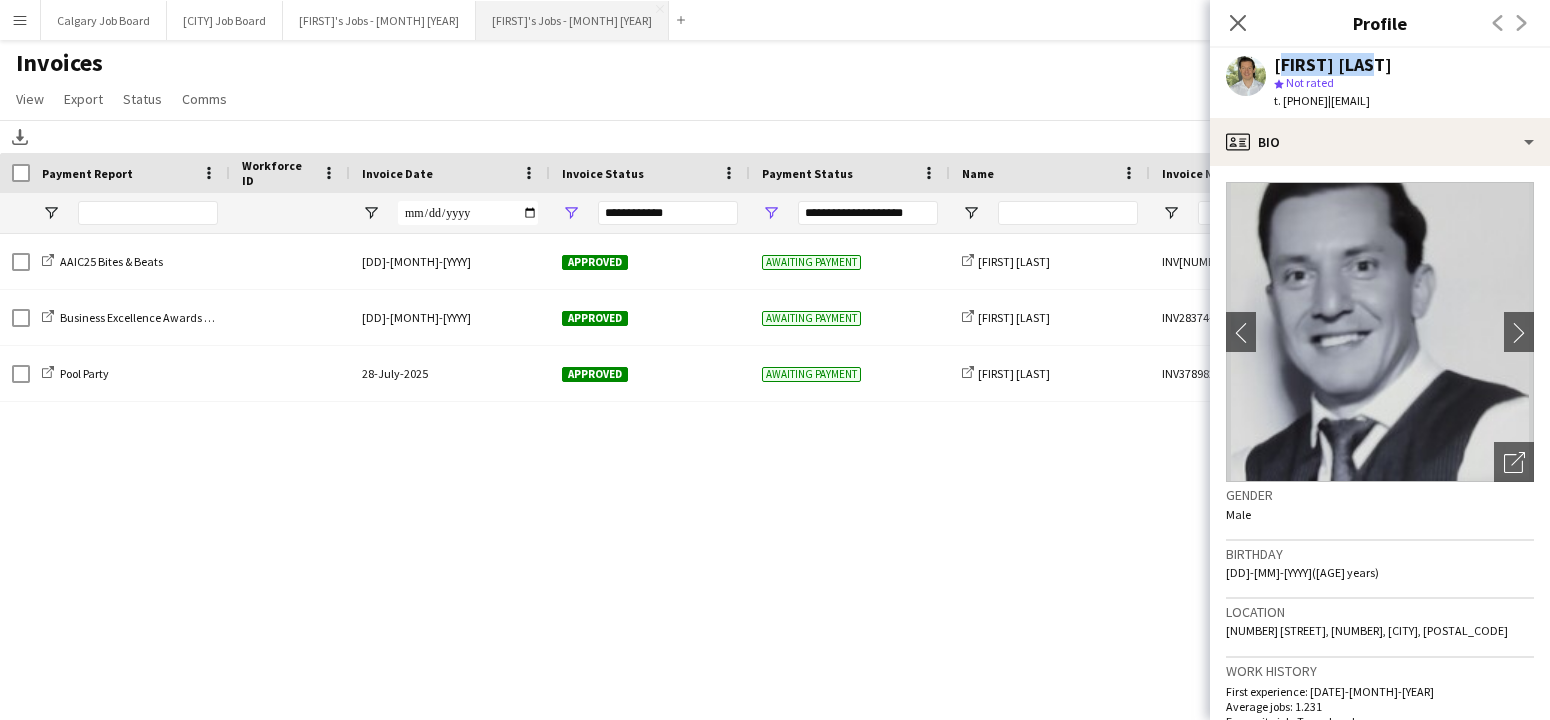 copy on "[EMAIL]" 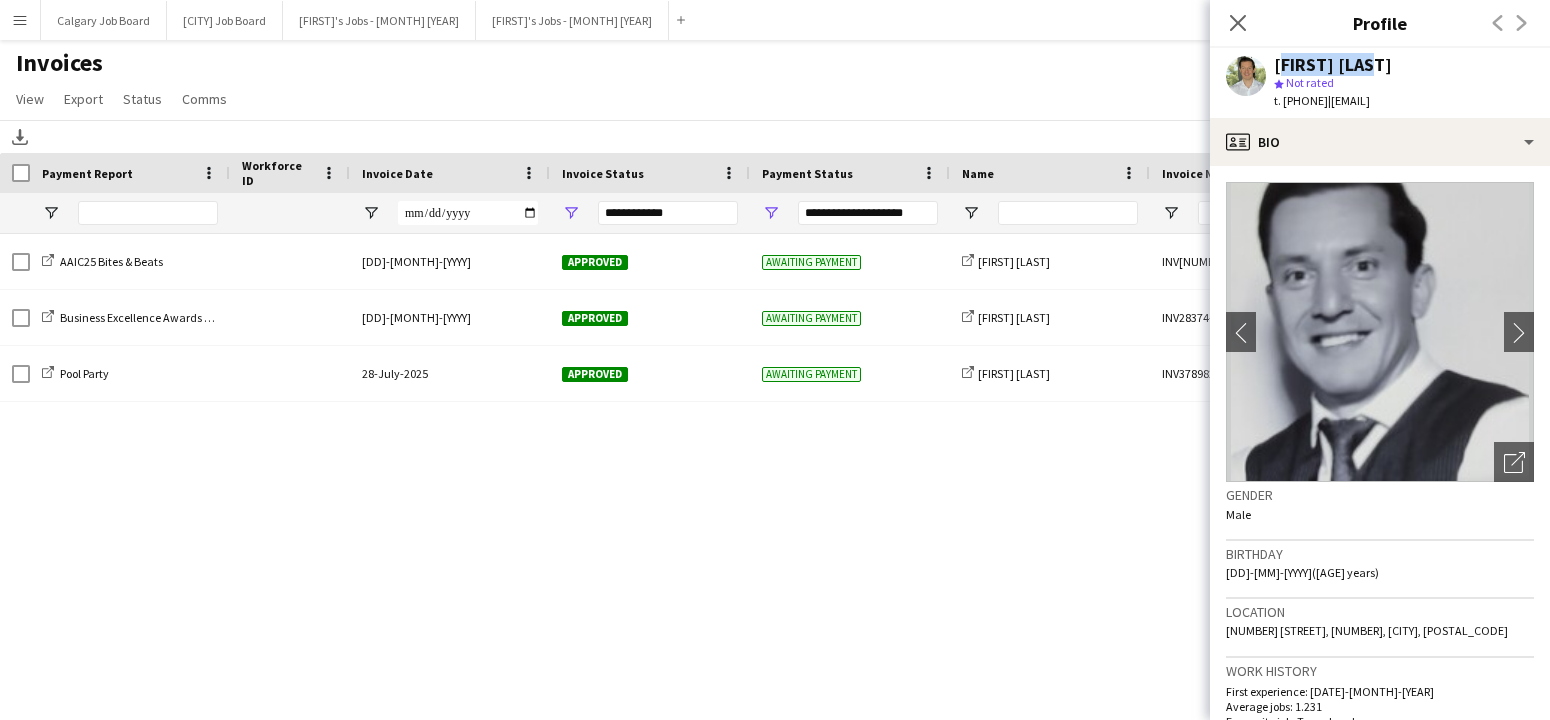 drag, startPoint x: 1276, startPoint y: 63, endPoint x: 1382, endPoint y: 63, distance: 106 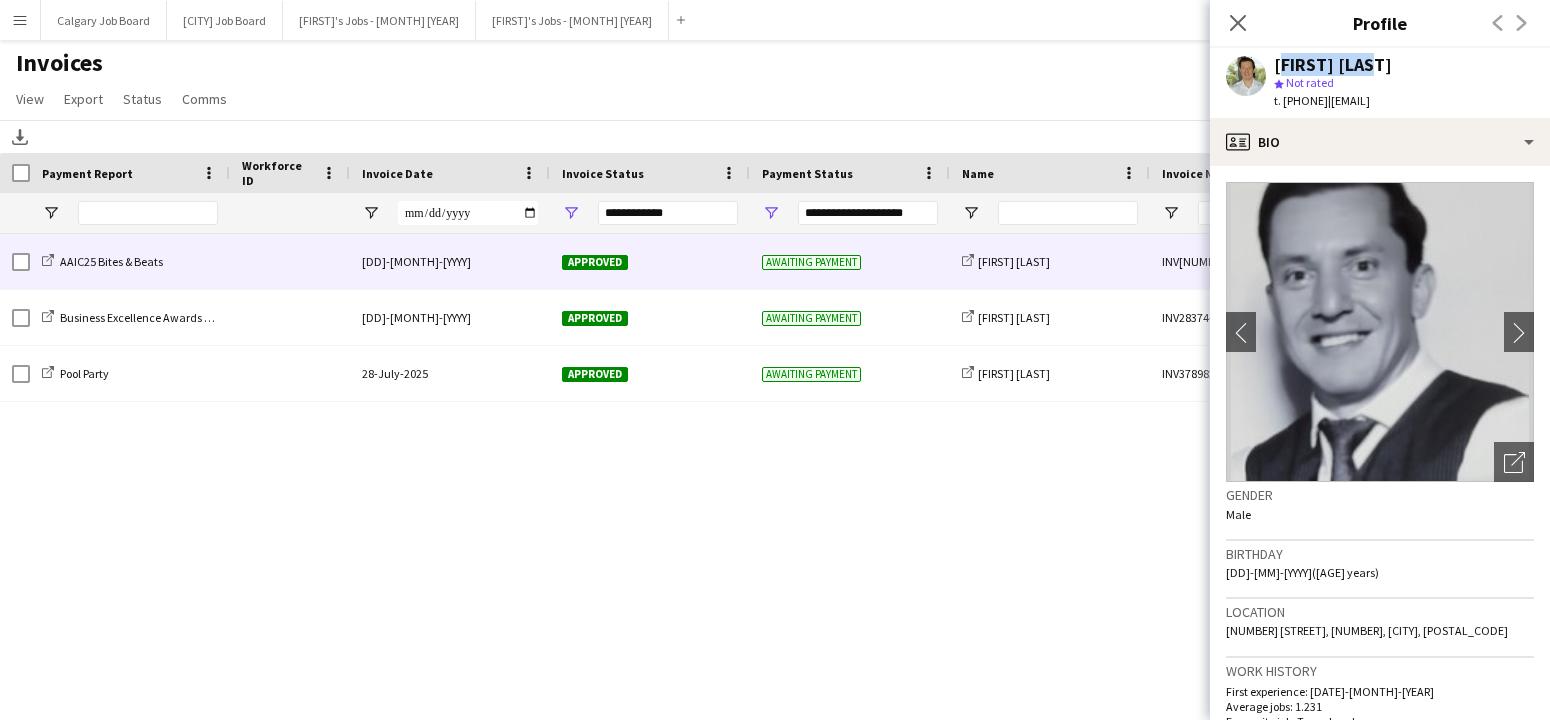 copy on "[FIRST] [LAST]" 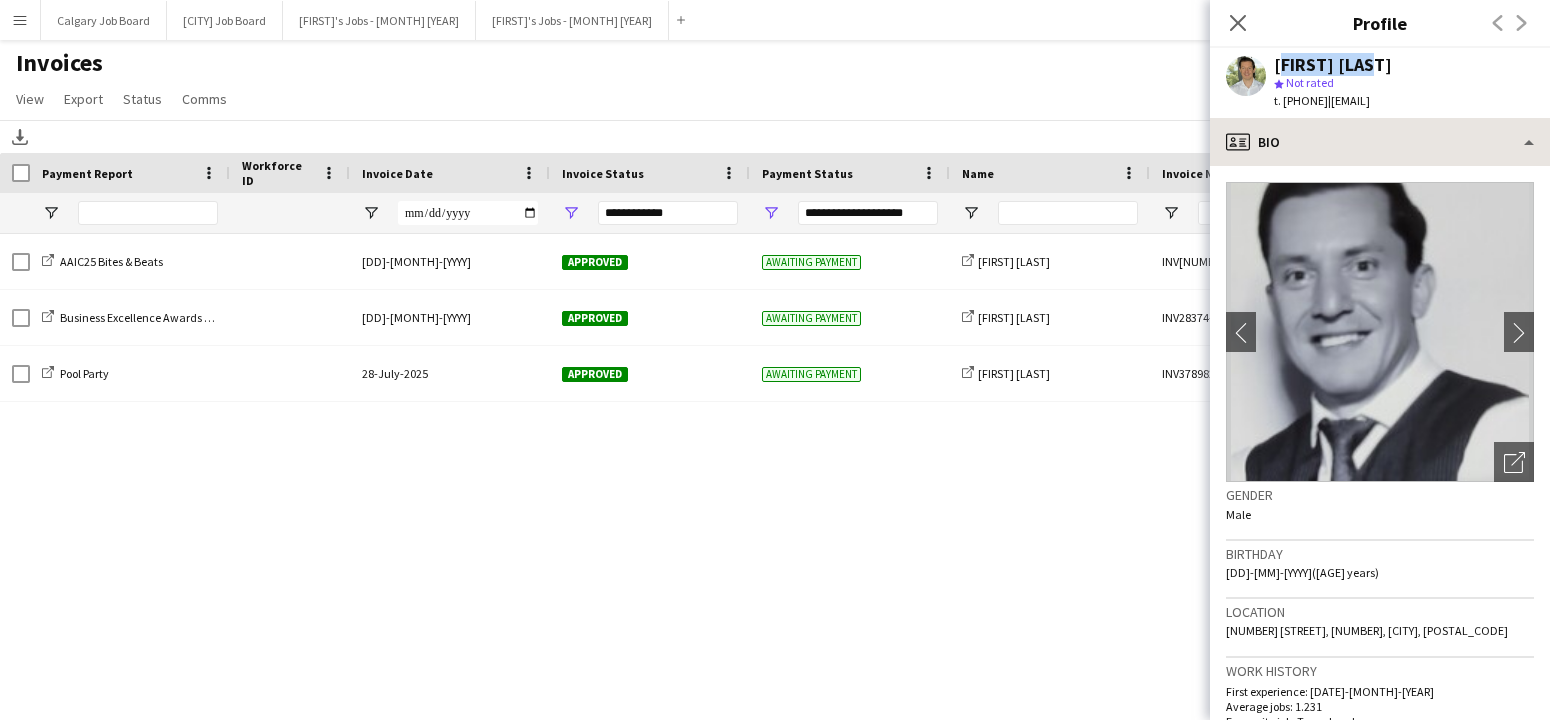drag, startPoint x: 1363, startPoint y: 104, endPoint x: 1507, endPoint y: 123, distance: 145.24806 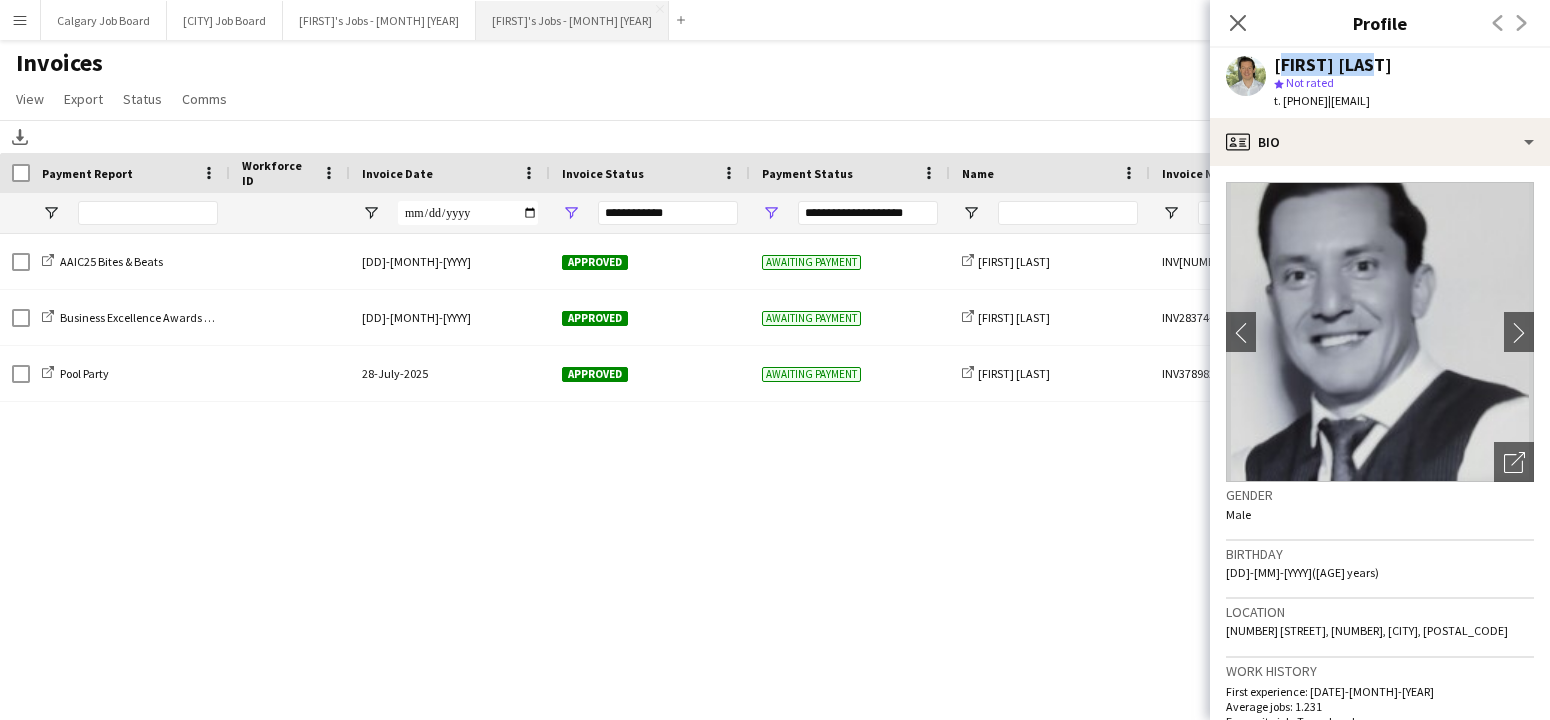 copy on "[EMAIL]" 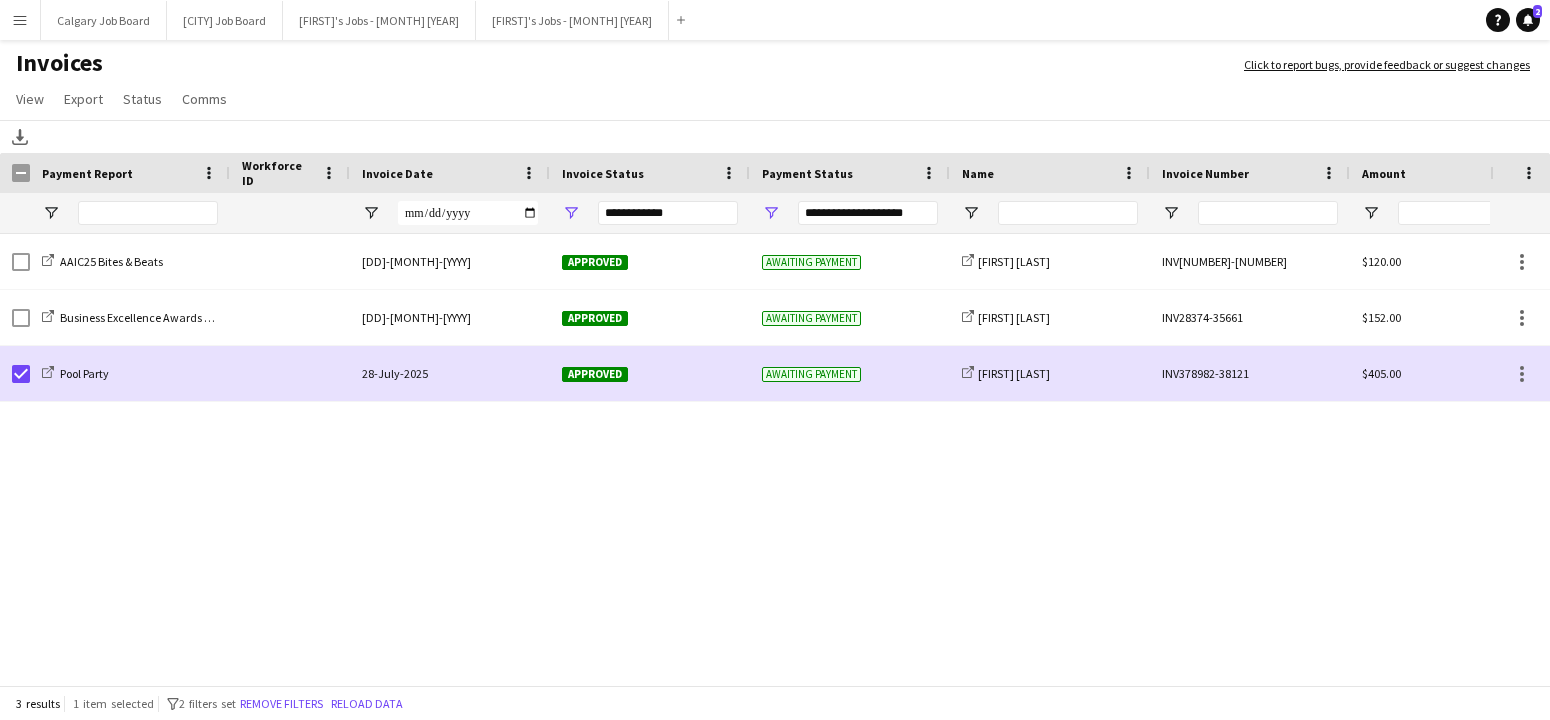 drag, startPoint x: 149, startPoint y: 93, endPoint x: 168, endPoint y: 137, distance: 47.92703 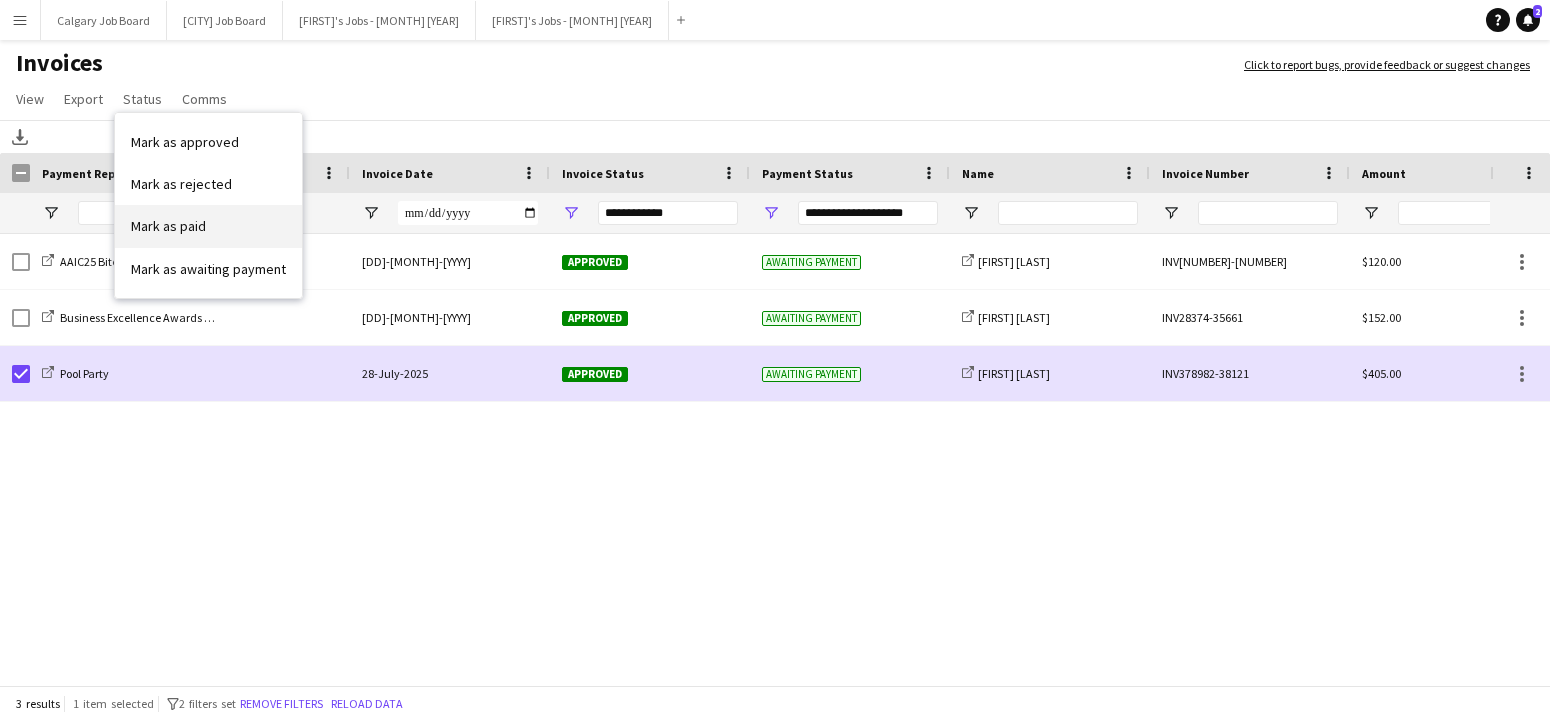 click on "Mark as paid" at bounding box center [208, 226] 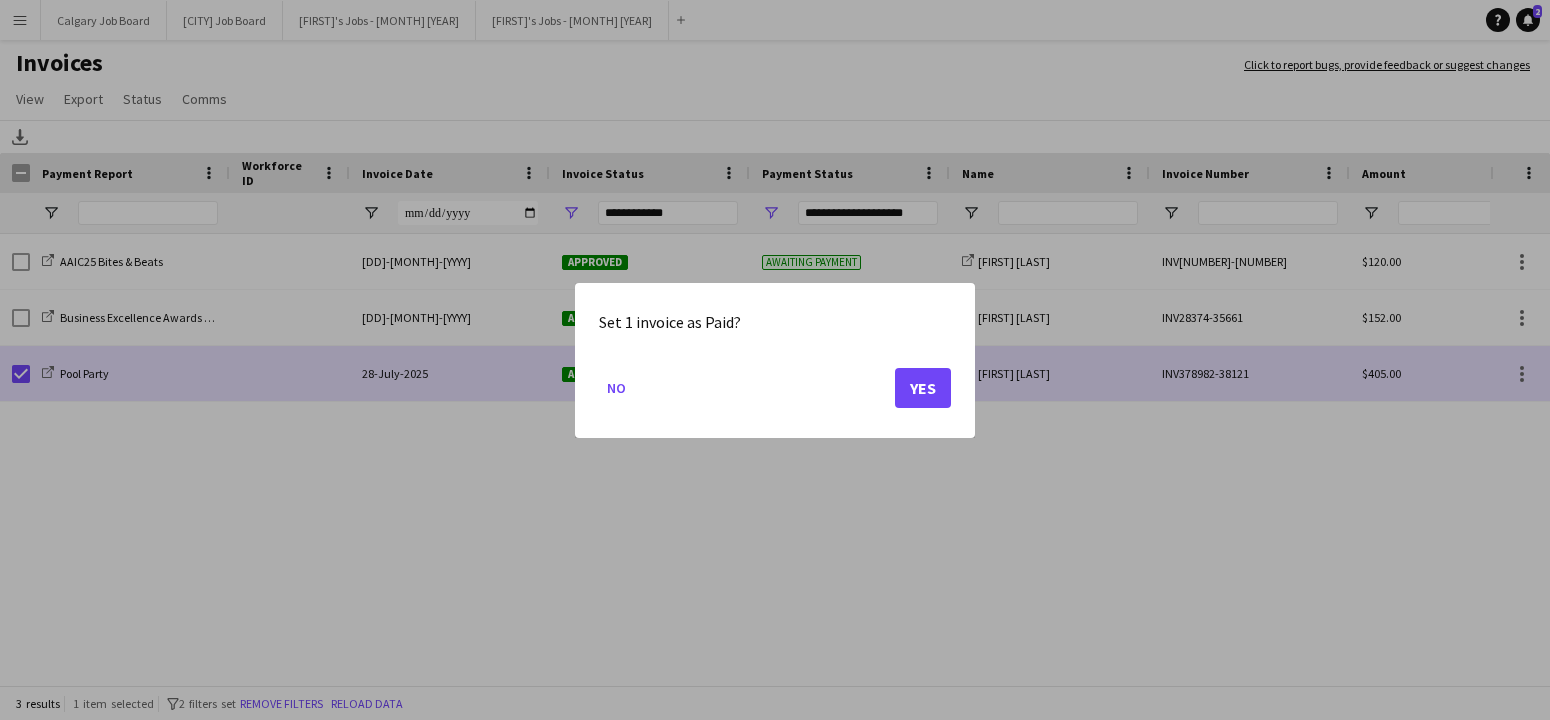 click on "Yes" 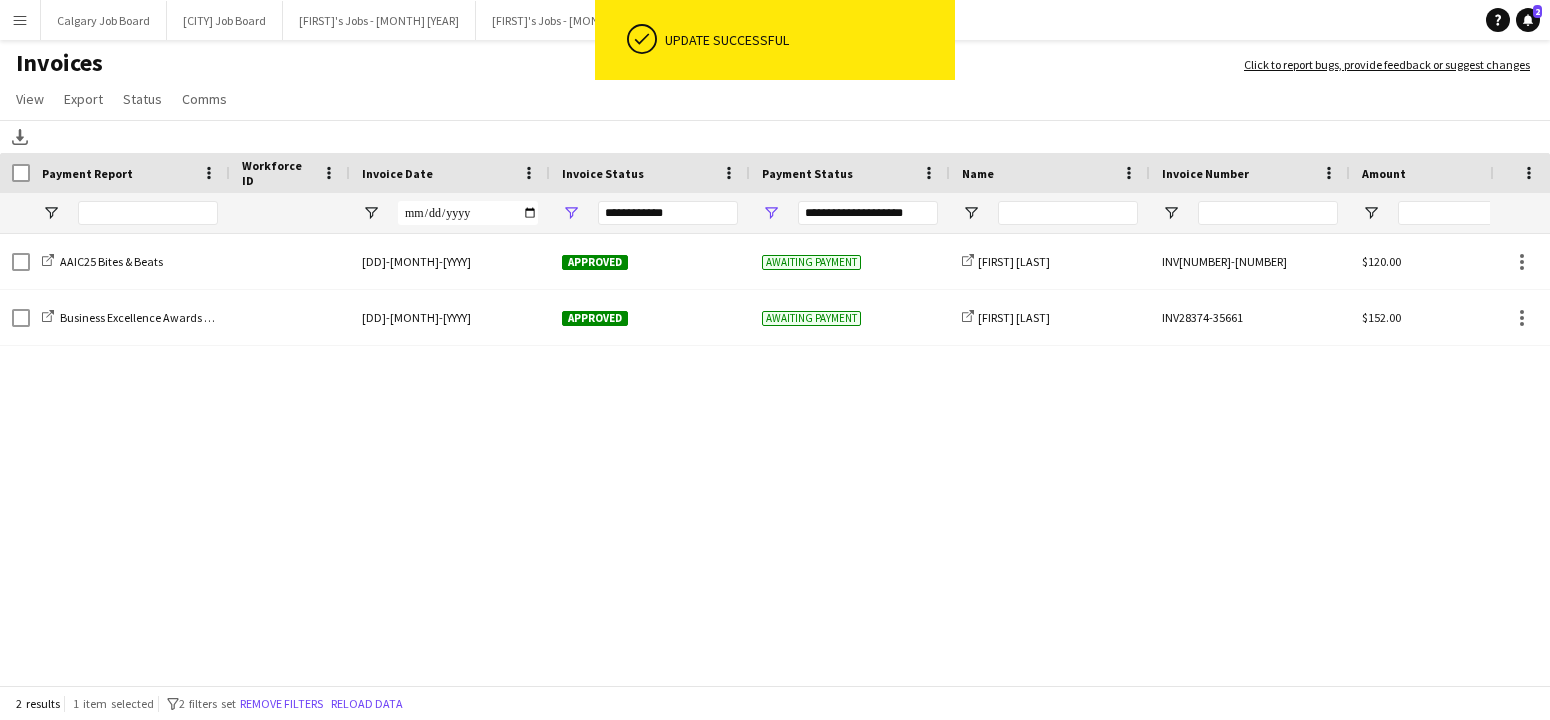 click on "Menu" at bounding box center [20, 20] 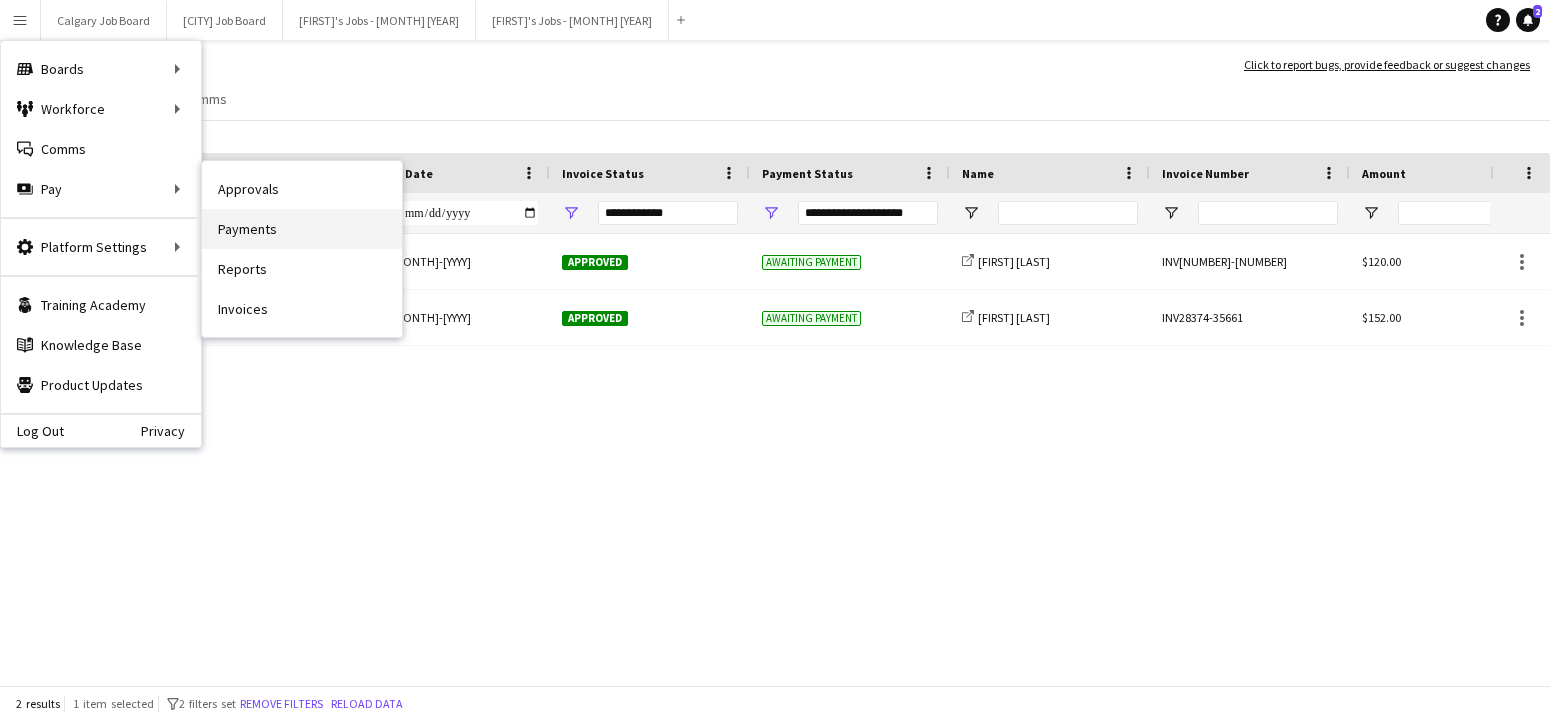 click on "Payments" at bounding box center (302, 229) 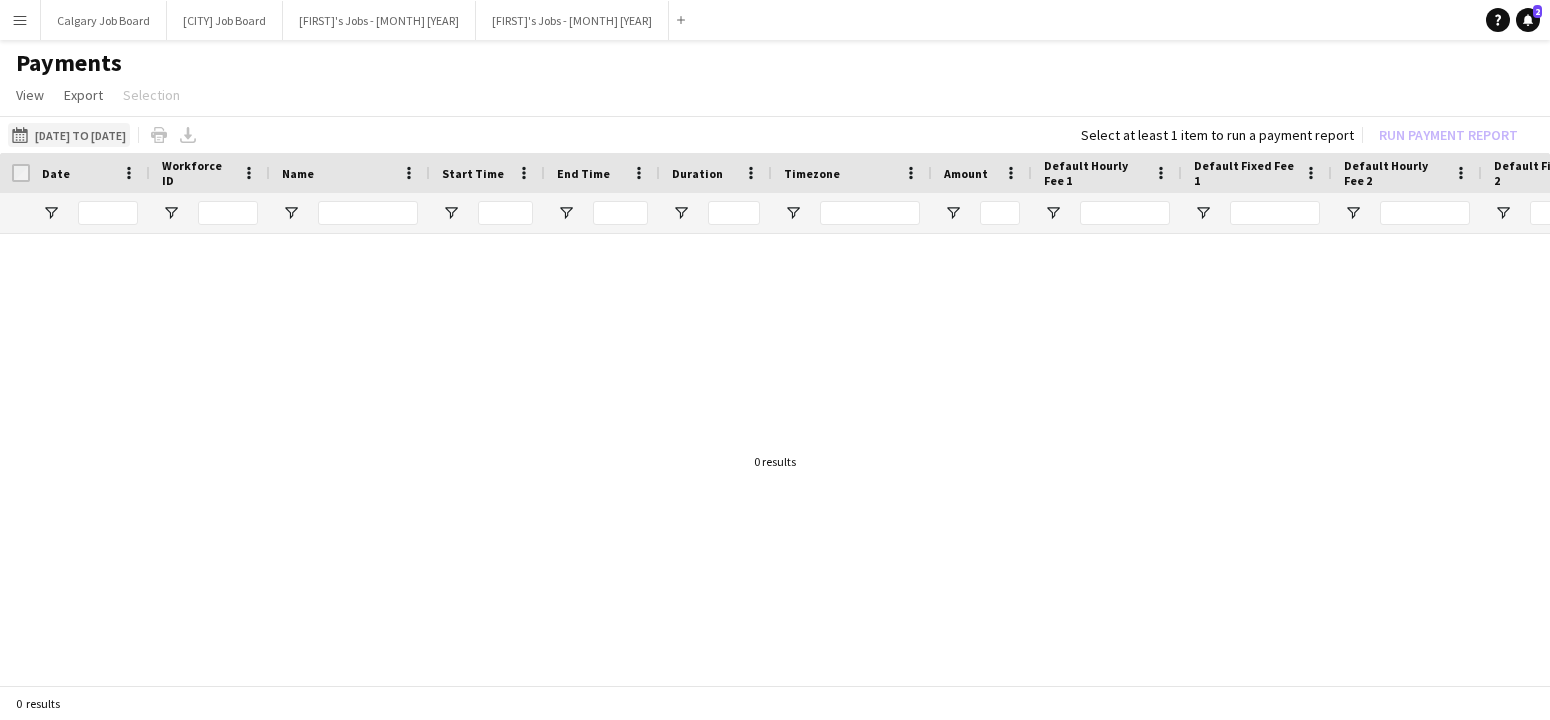 click on "[DATE] to [DATE]
[DATE] to [DATE]" 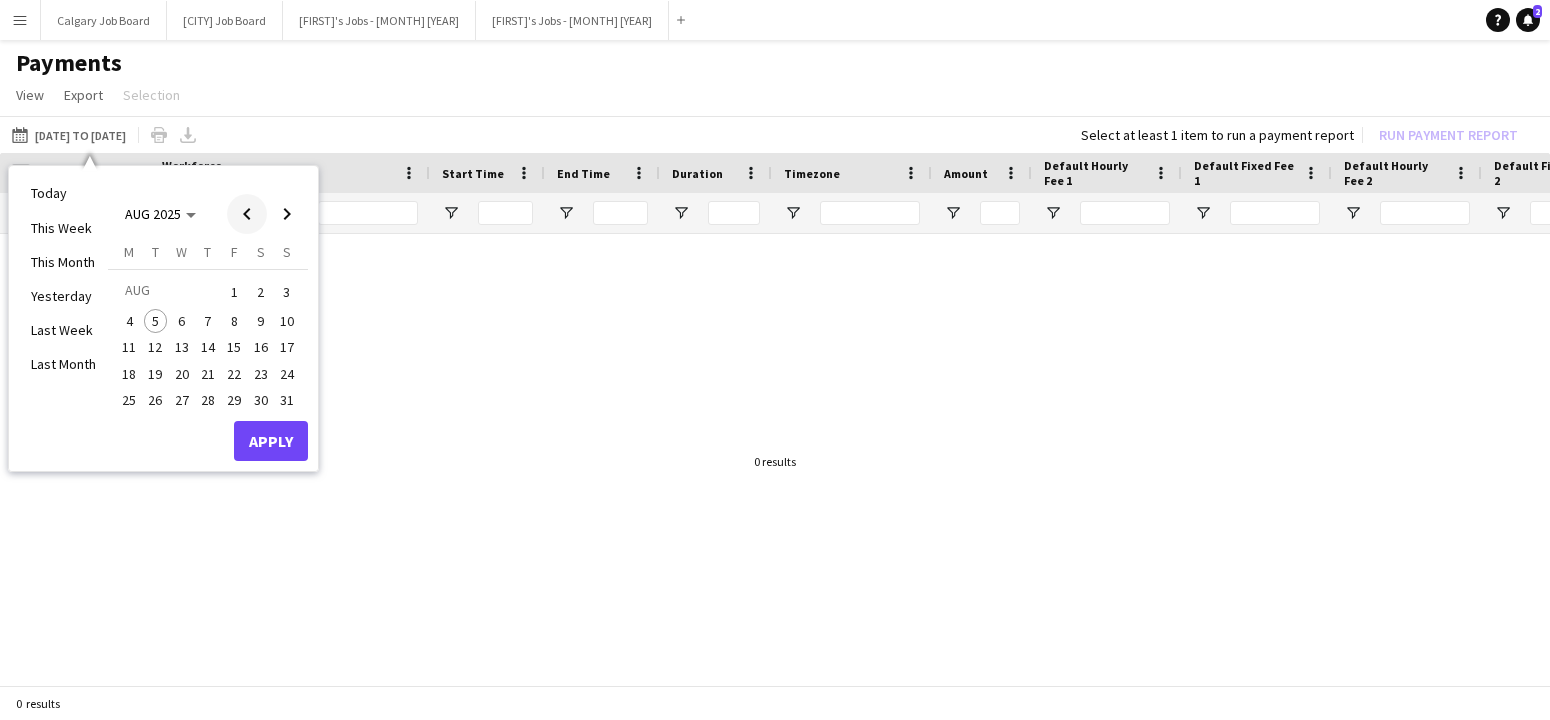 click at bounding box center (247, 214) 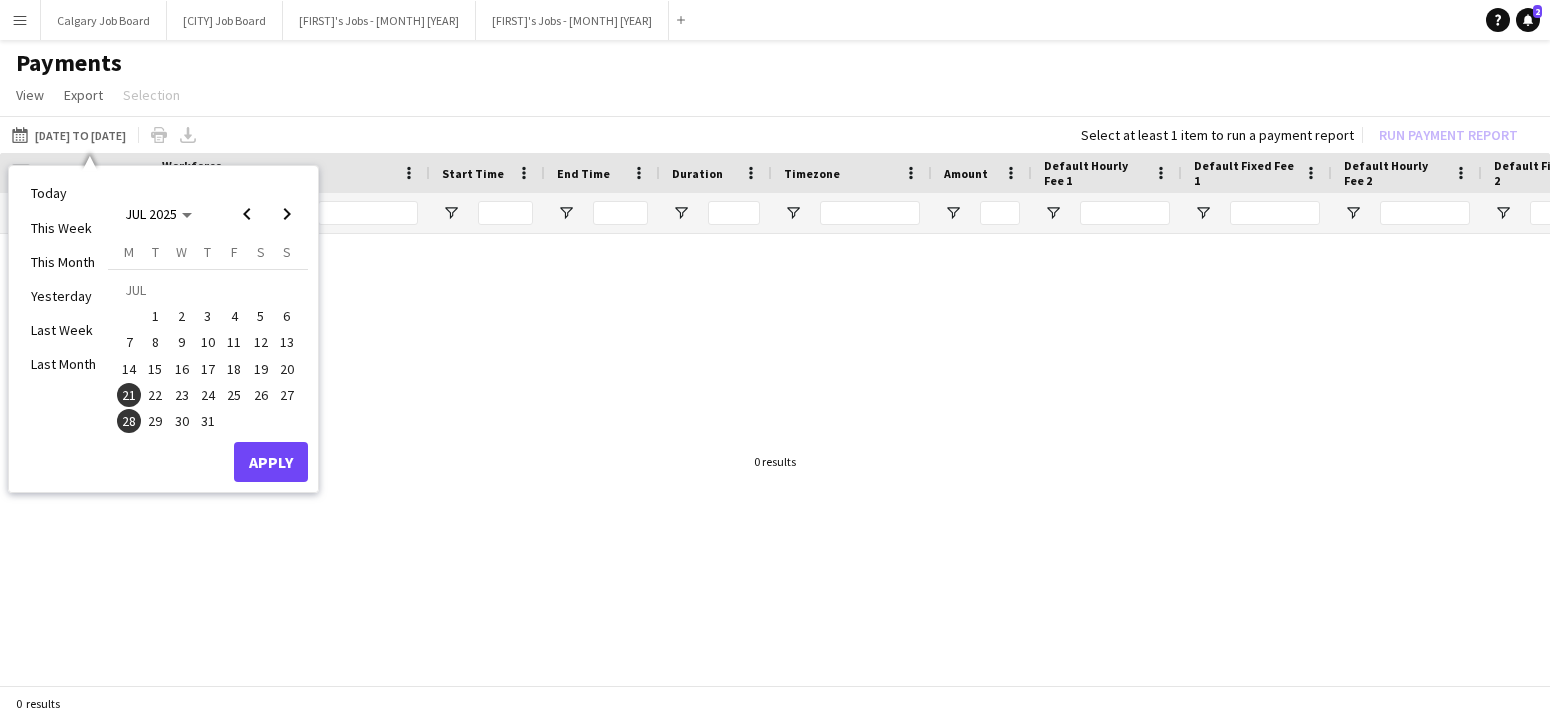 click on "28" at bounding box center [129, 421] 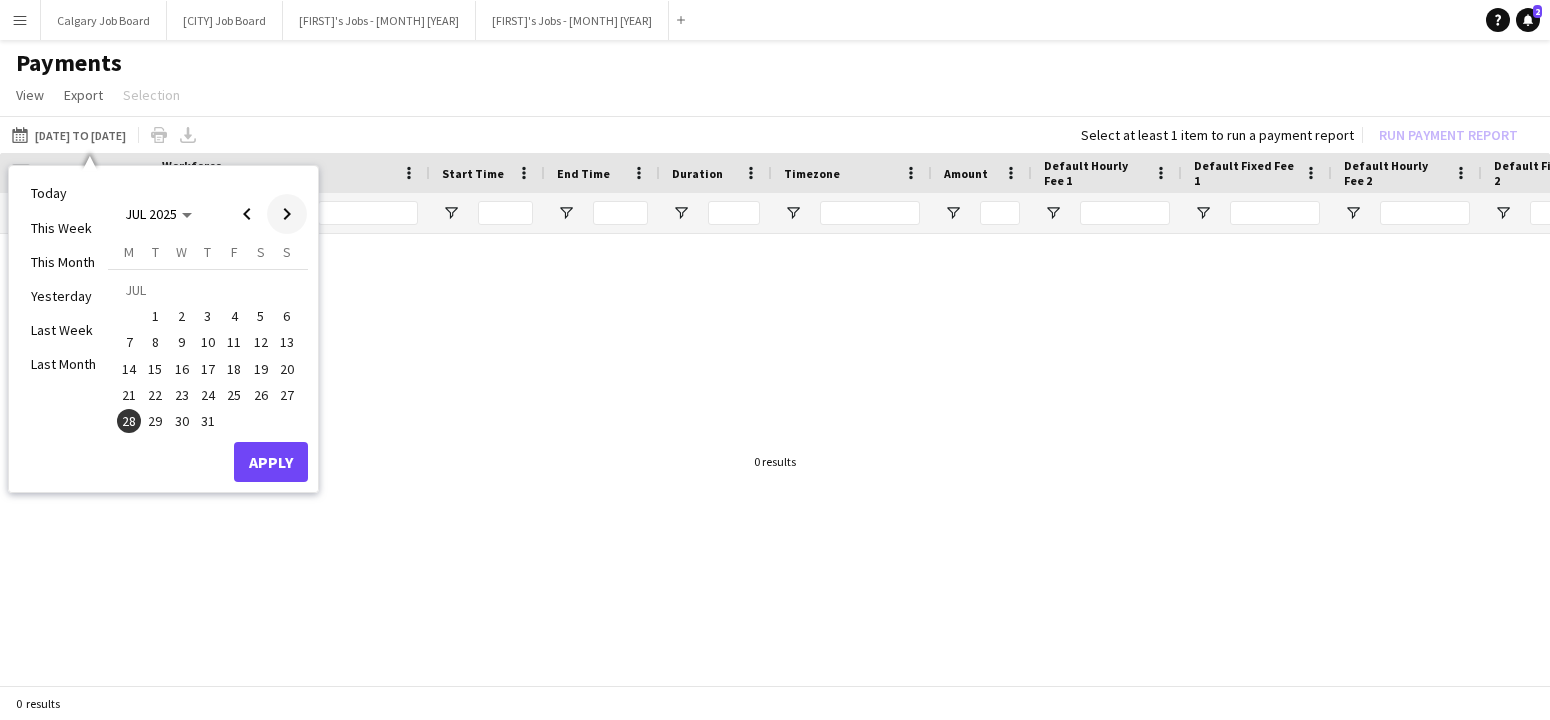 click at bounding box center [287, 214] 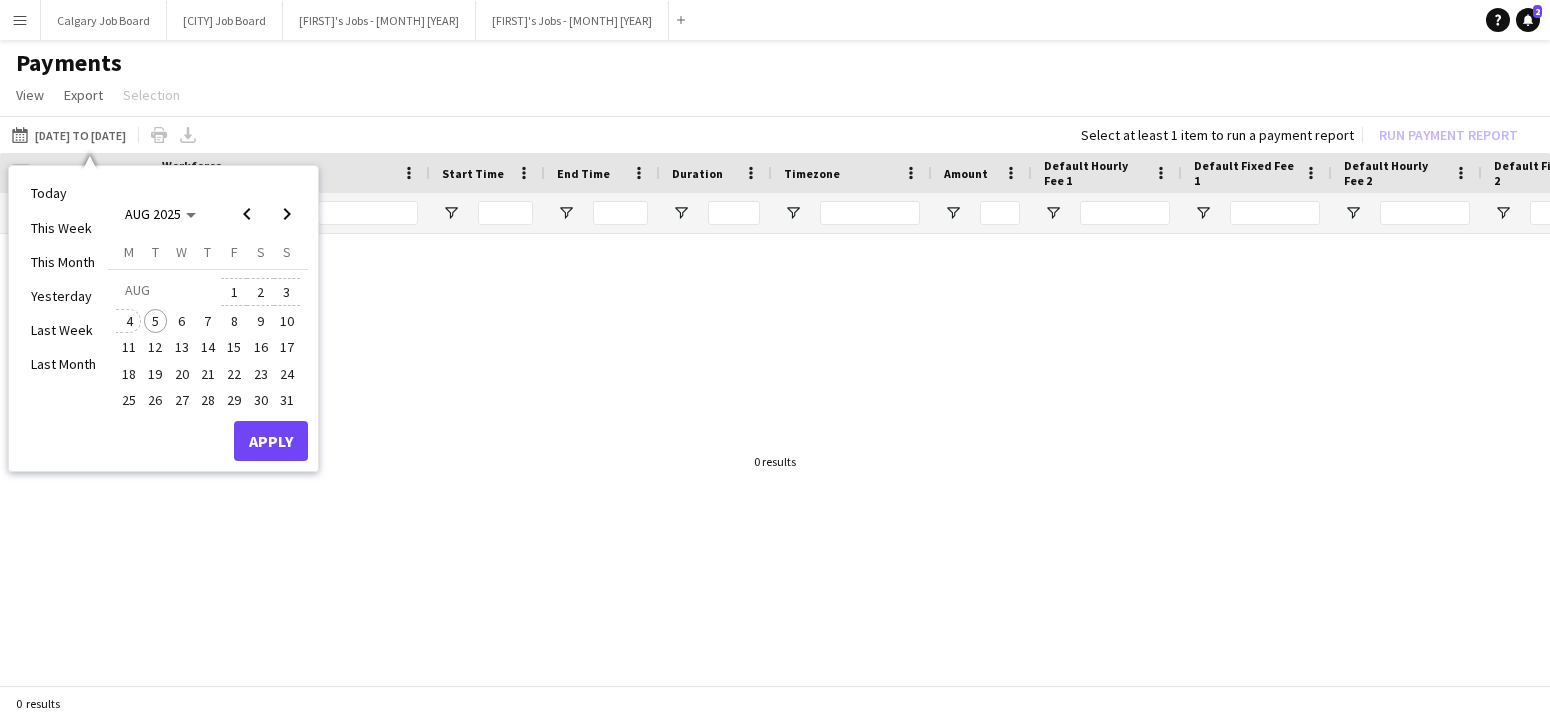 click on "4" at bounding box center [129, 321] 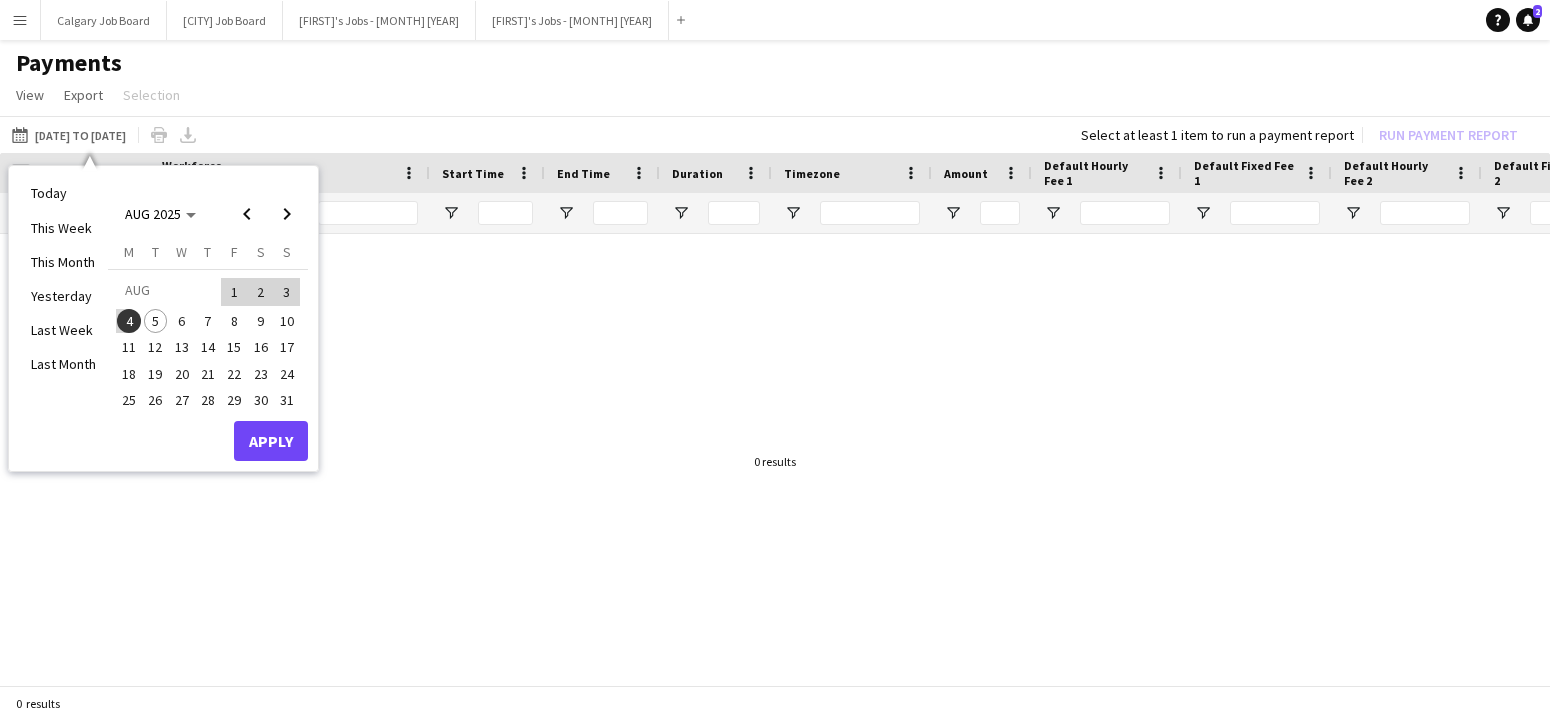 click on "Apply" at bounding box center (271, 441) 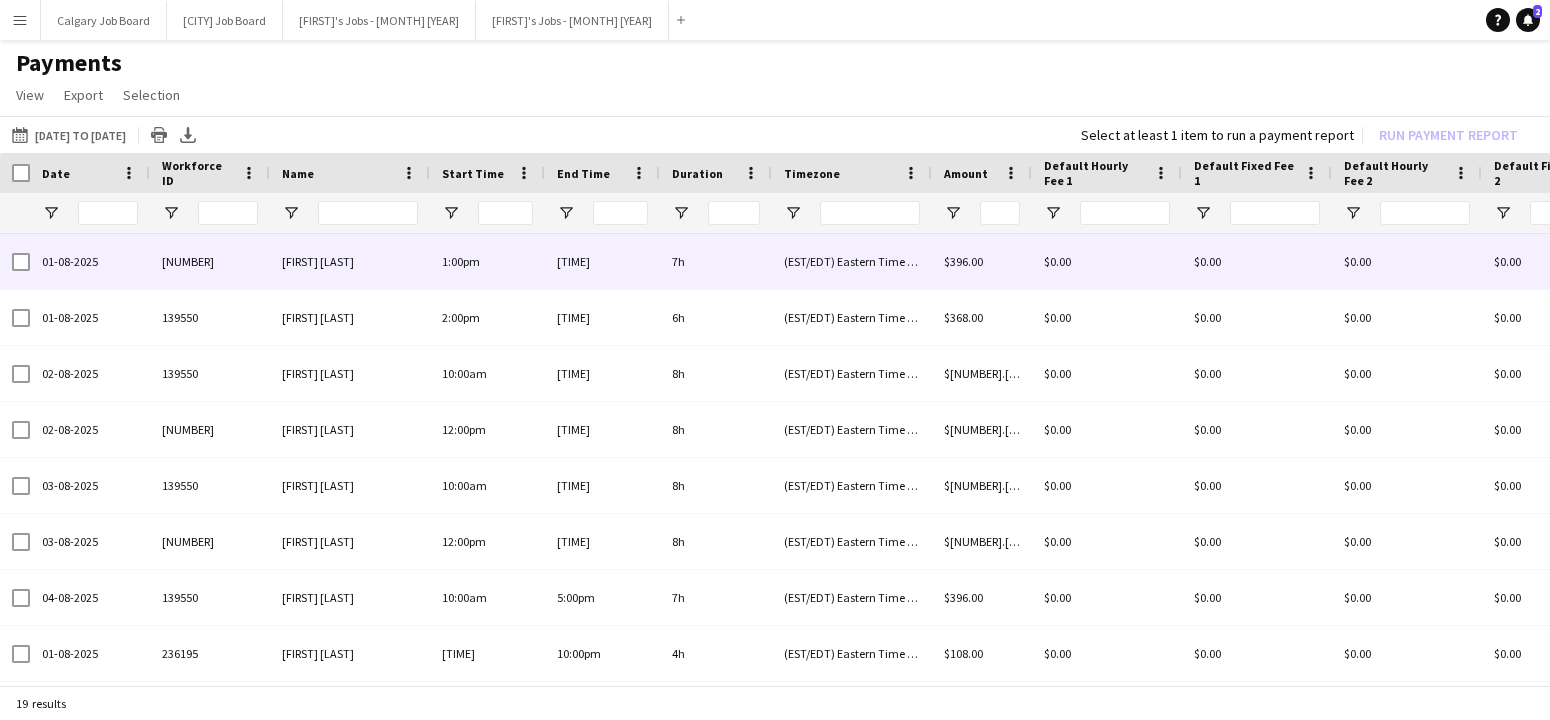 scroll, scrollTop: 19, scrollLeft: 0, axis: vertical 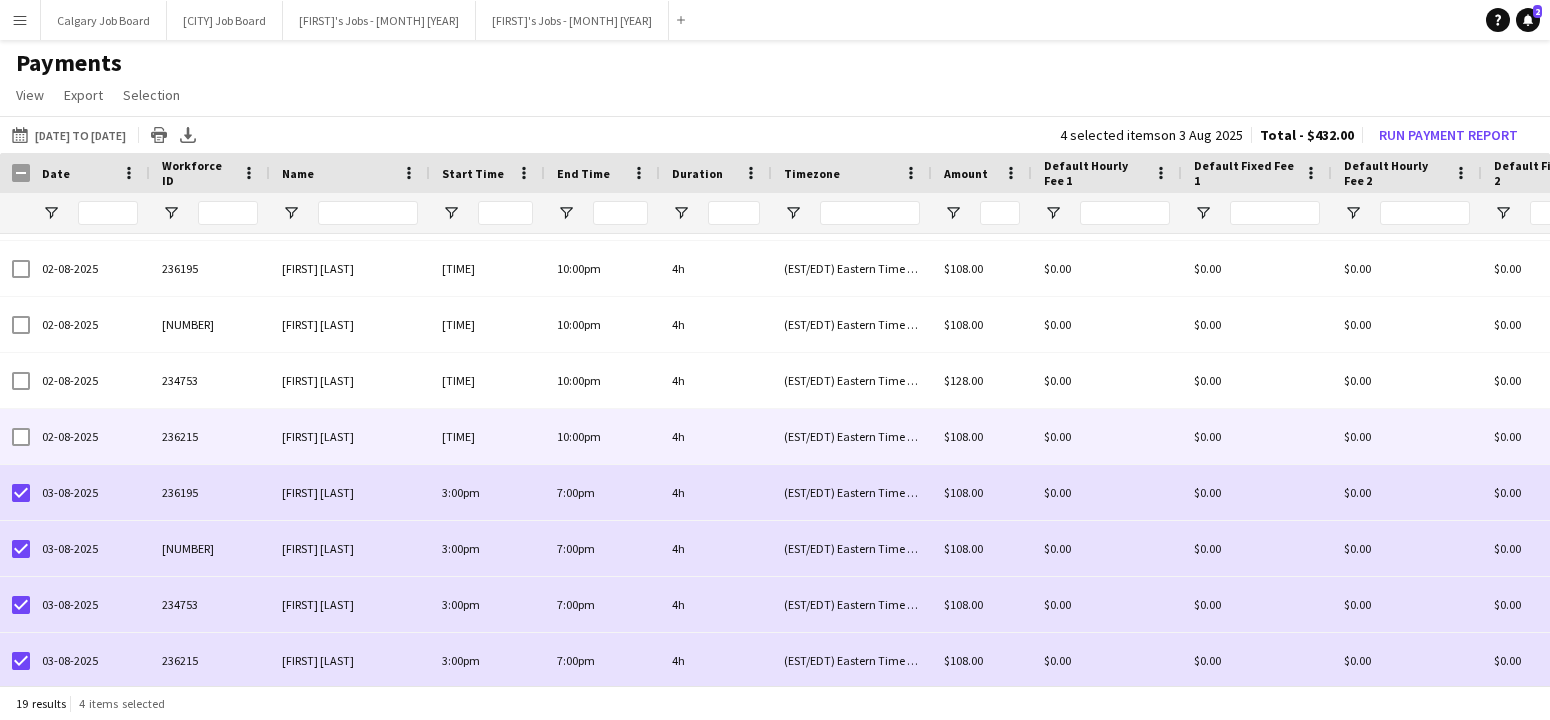 click at bounding box center [15, 436] 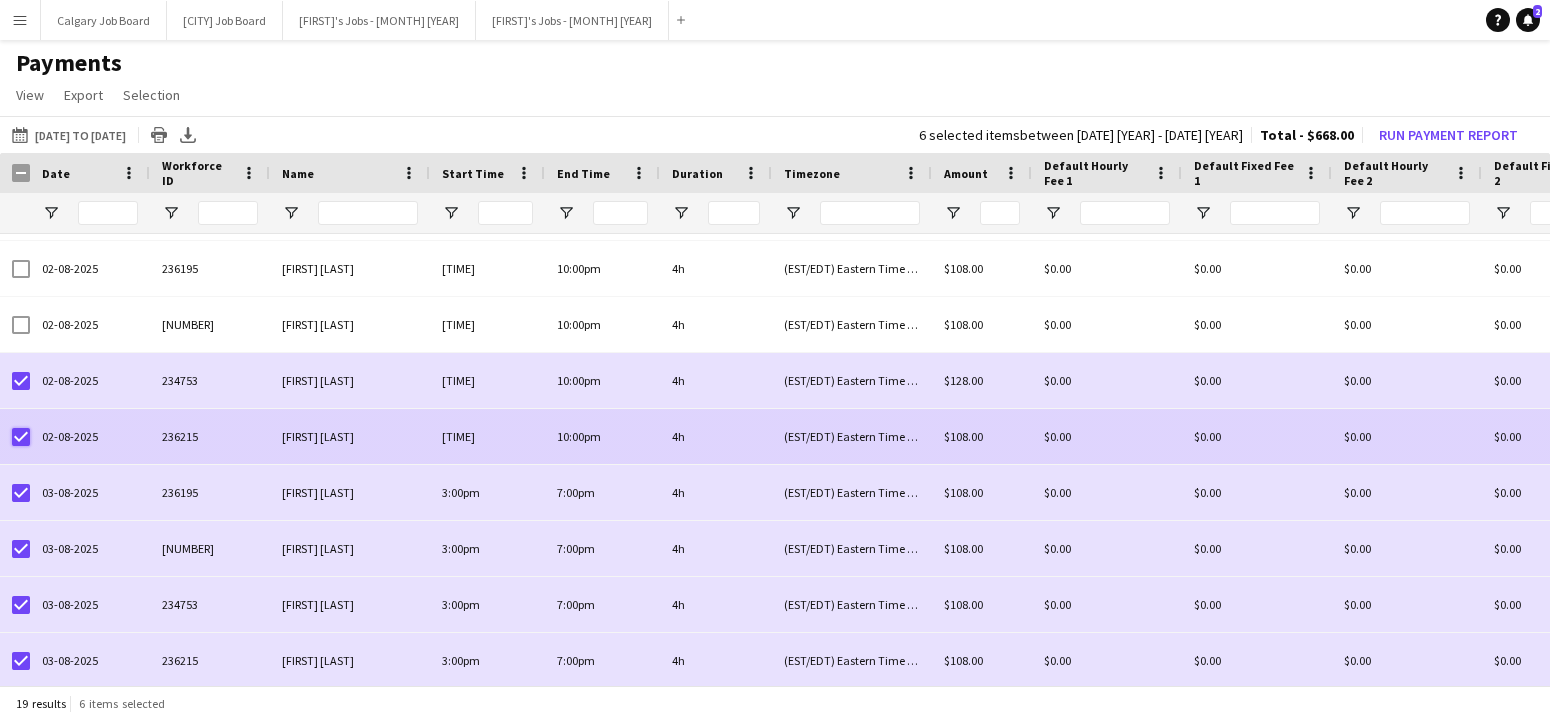 scroll, scrollTop: 533, scrollLeft: 0, axis: vertical 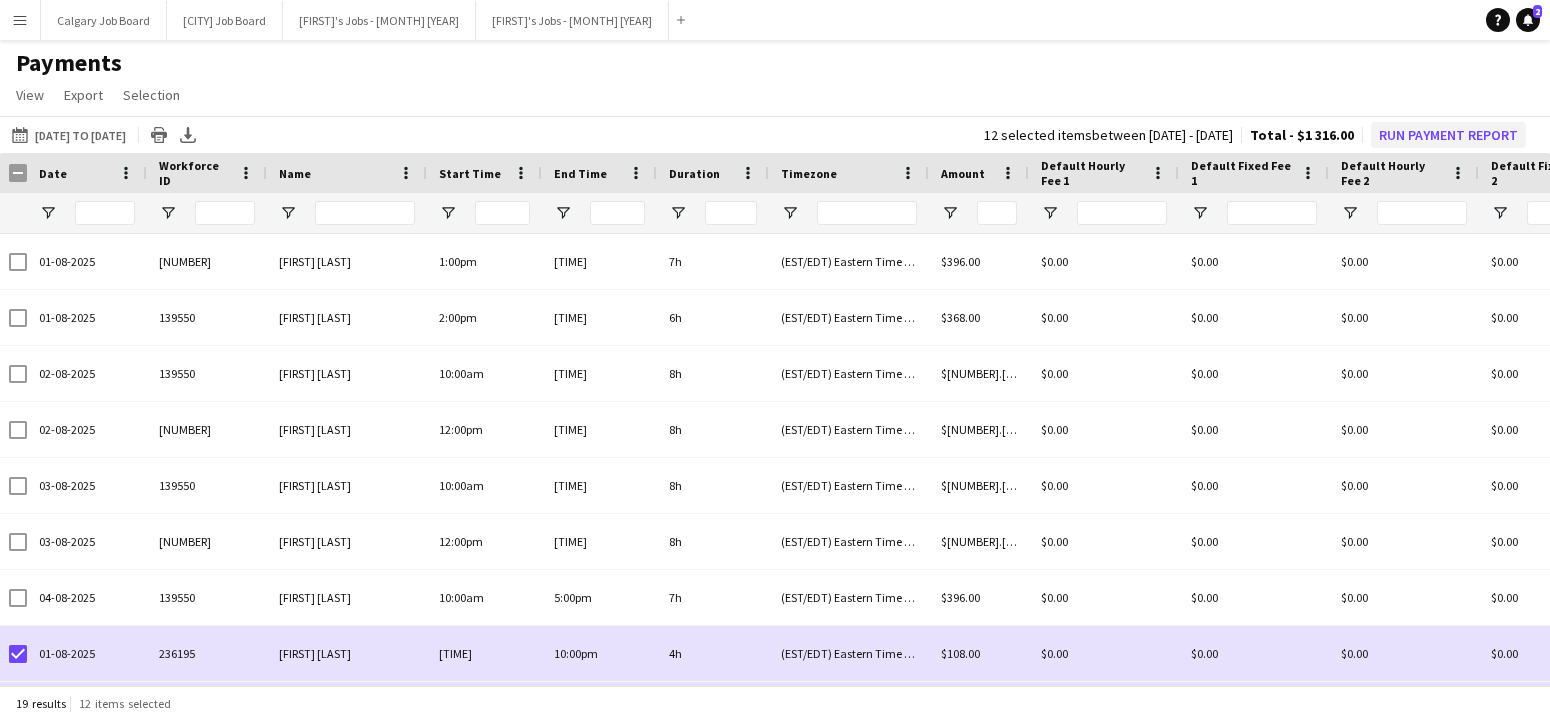 click on "Run Payment Report" 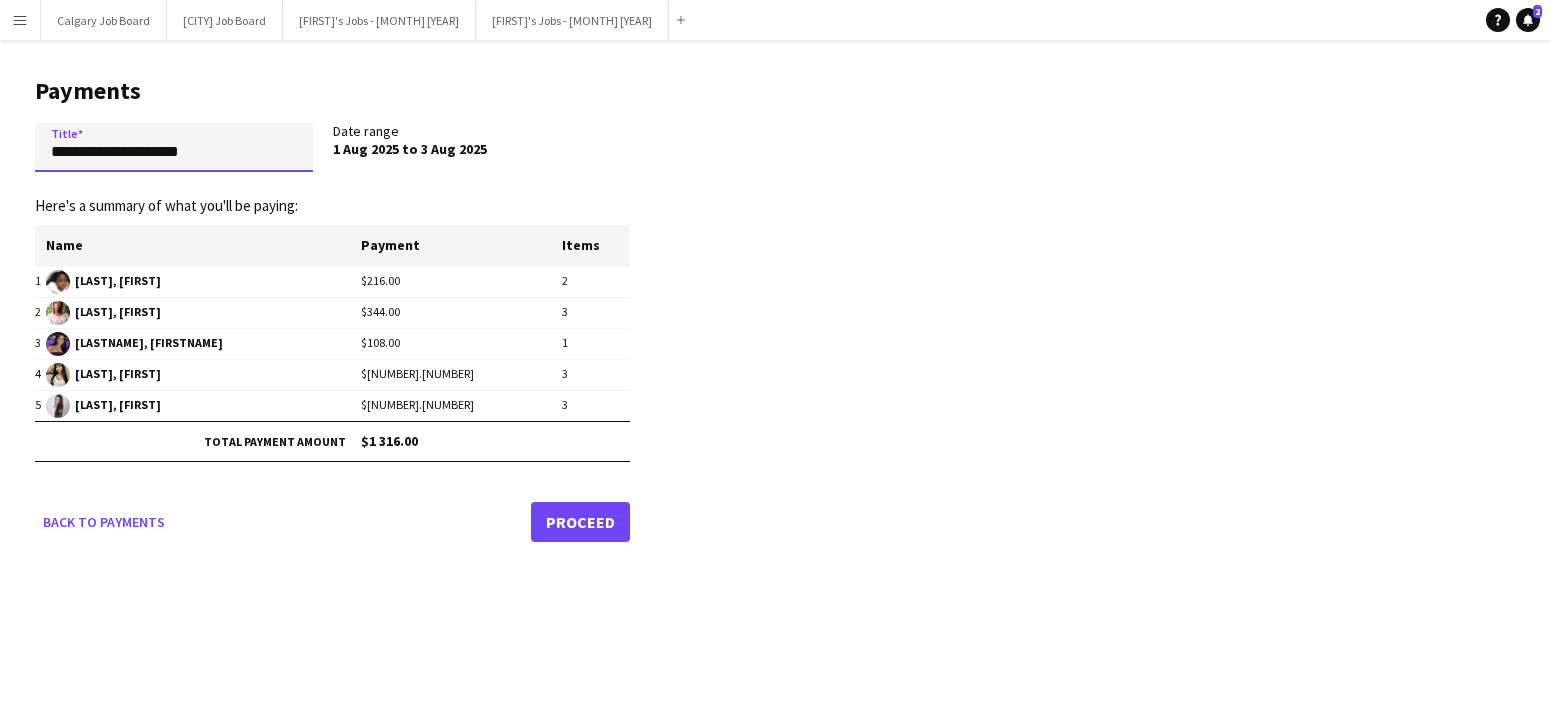 drag, startPoint x: 149, startPoint y: 159, endPoint x: 4, endPoint y: 148, distance: 145.41664 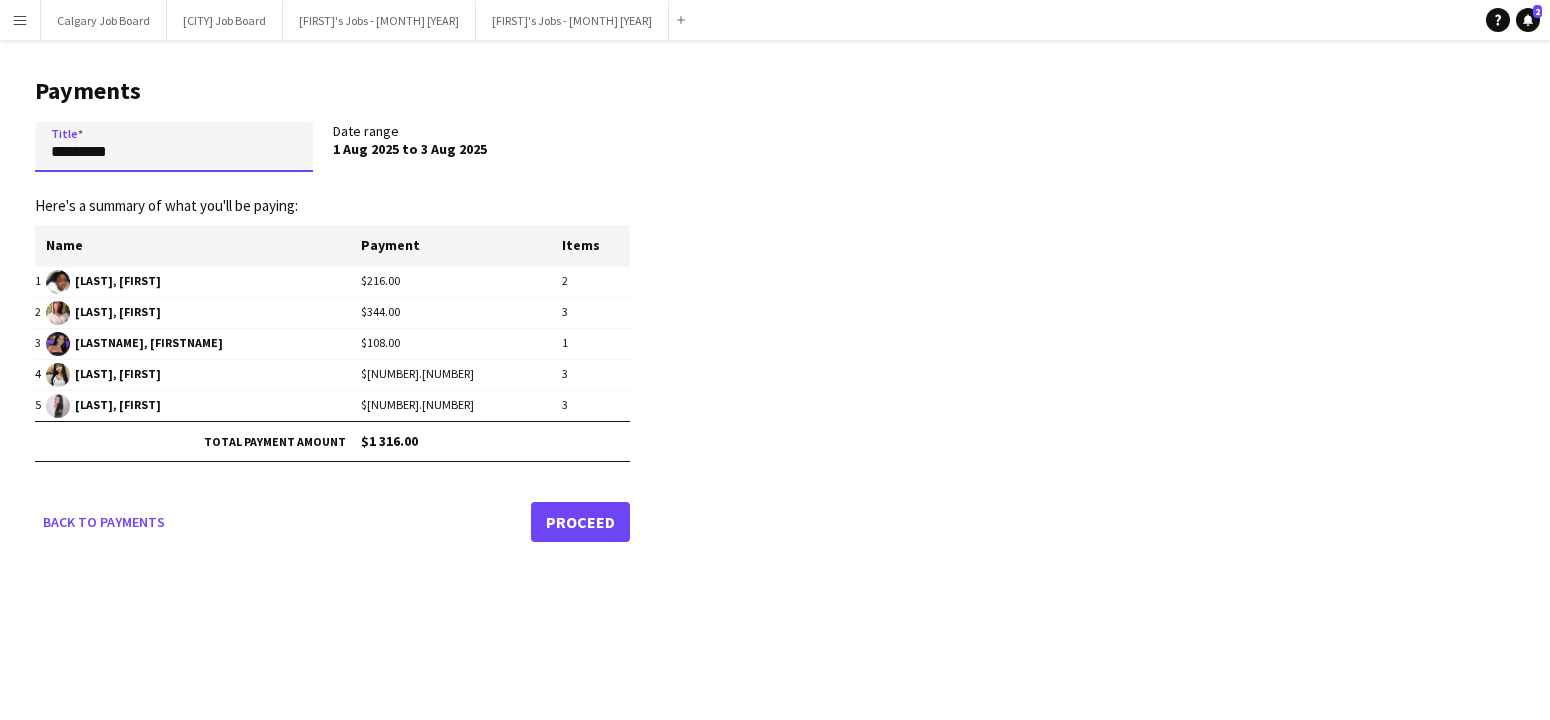 type on "********" 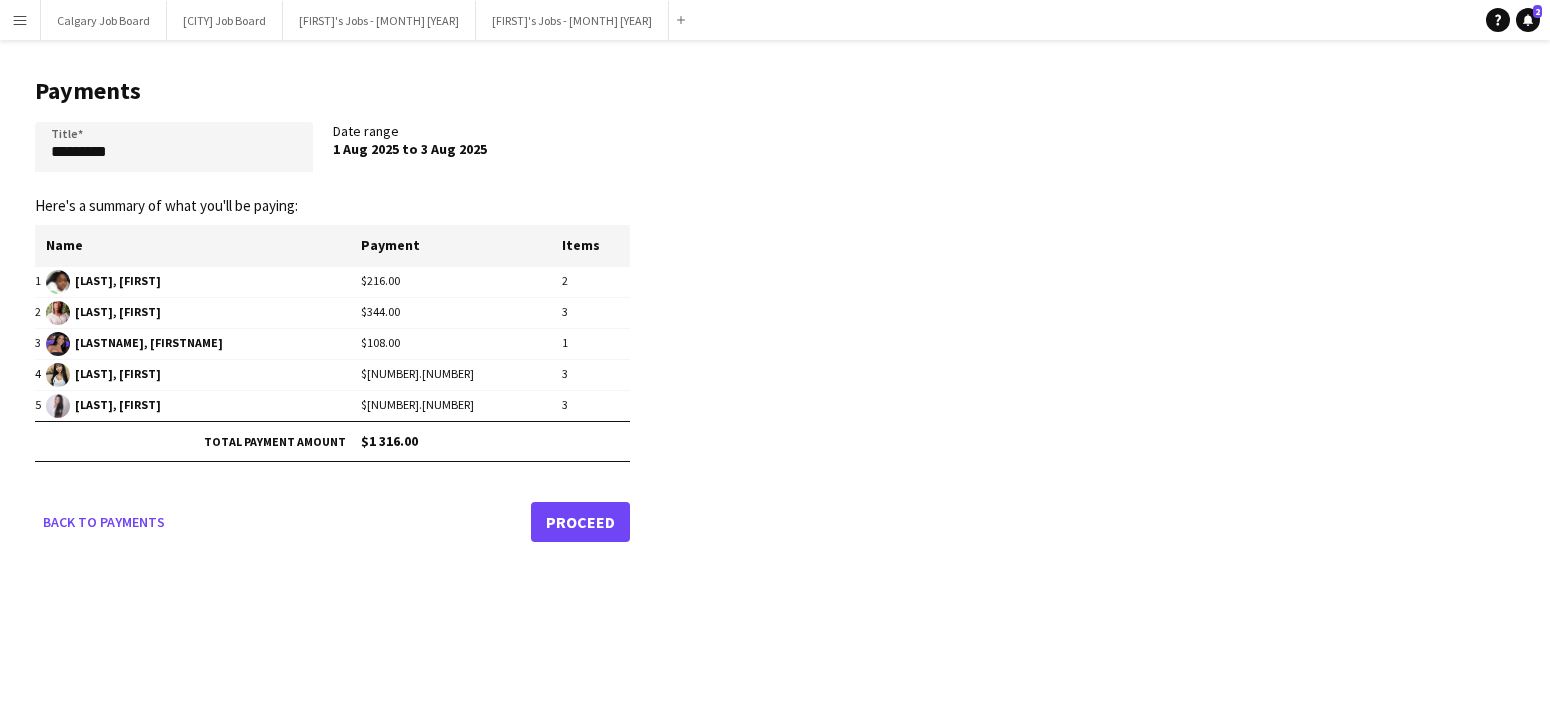 click on "Proceed" 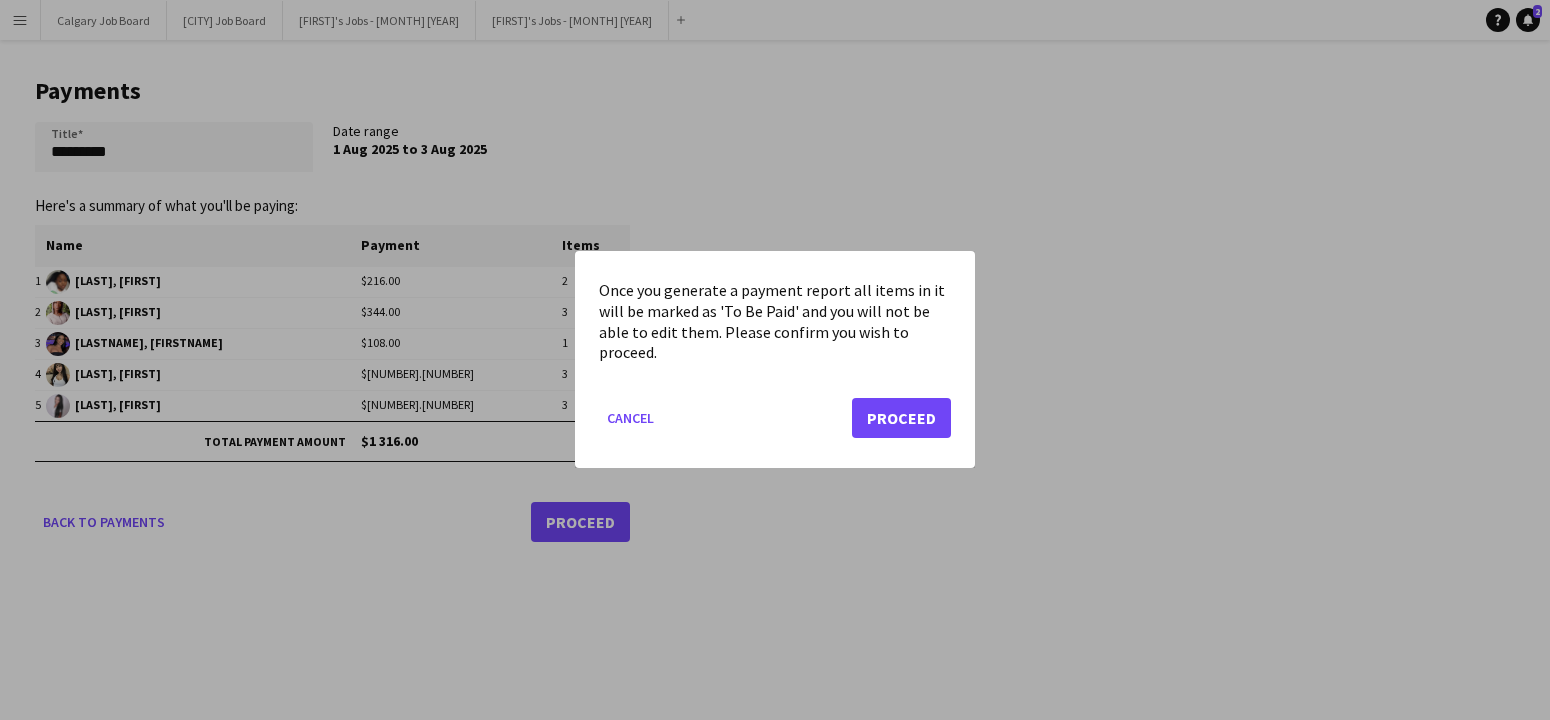 click on "Proceed" 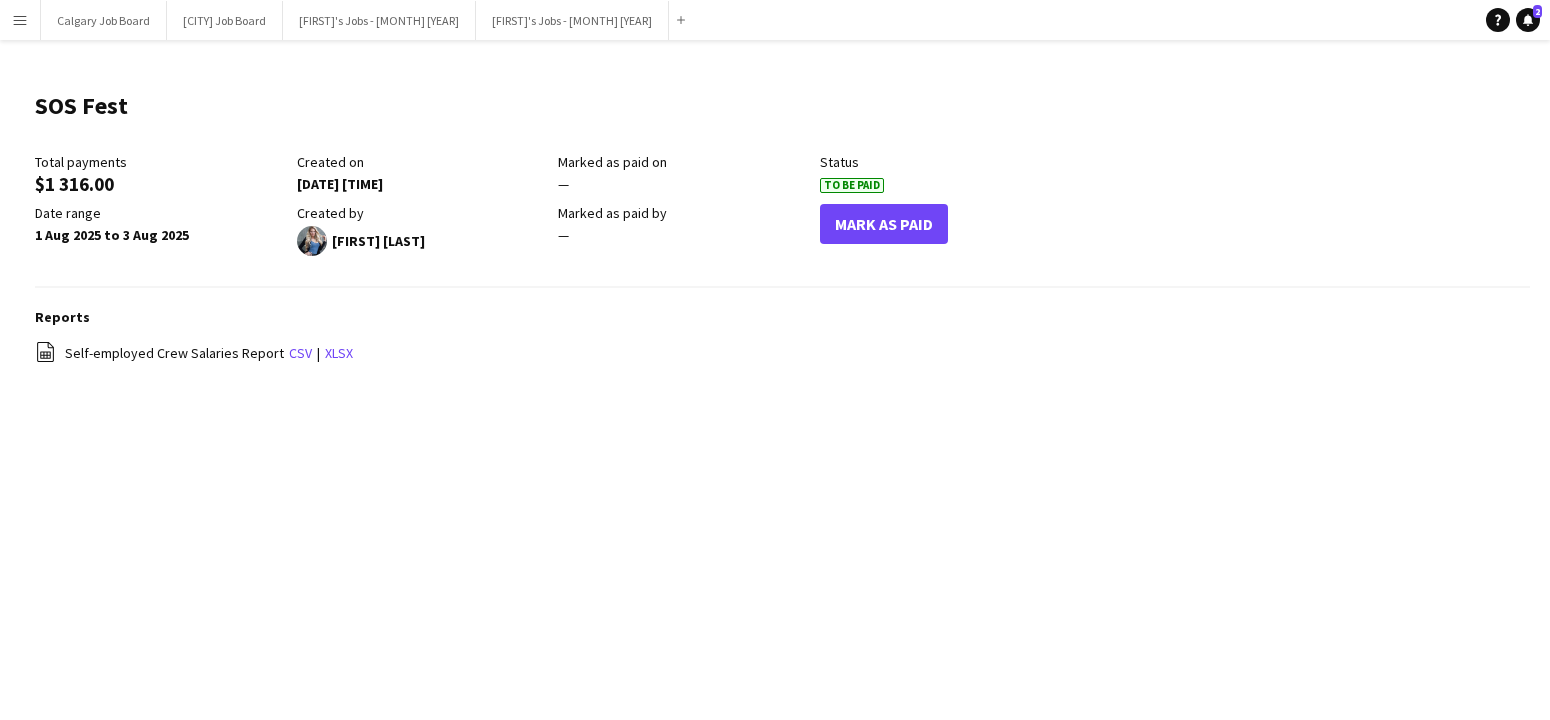 click on "Menu" at bounding box center [20, 20] 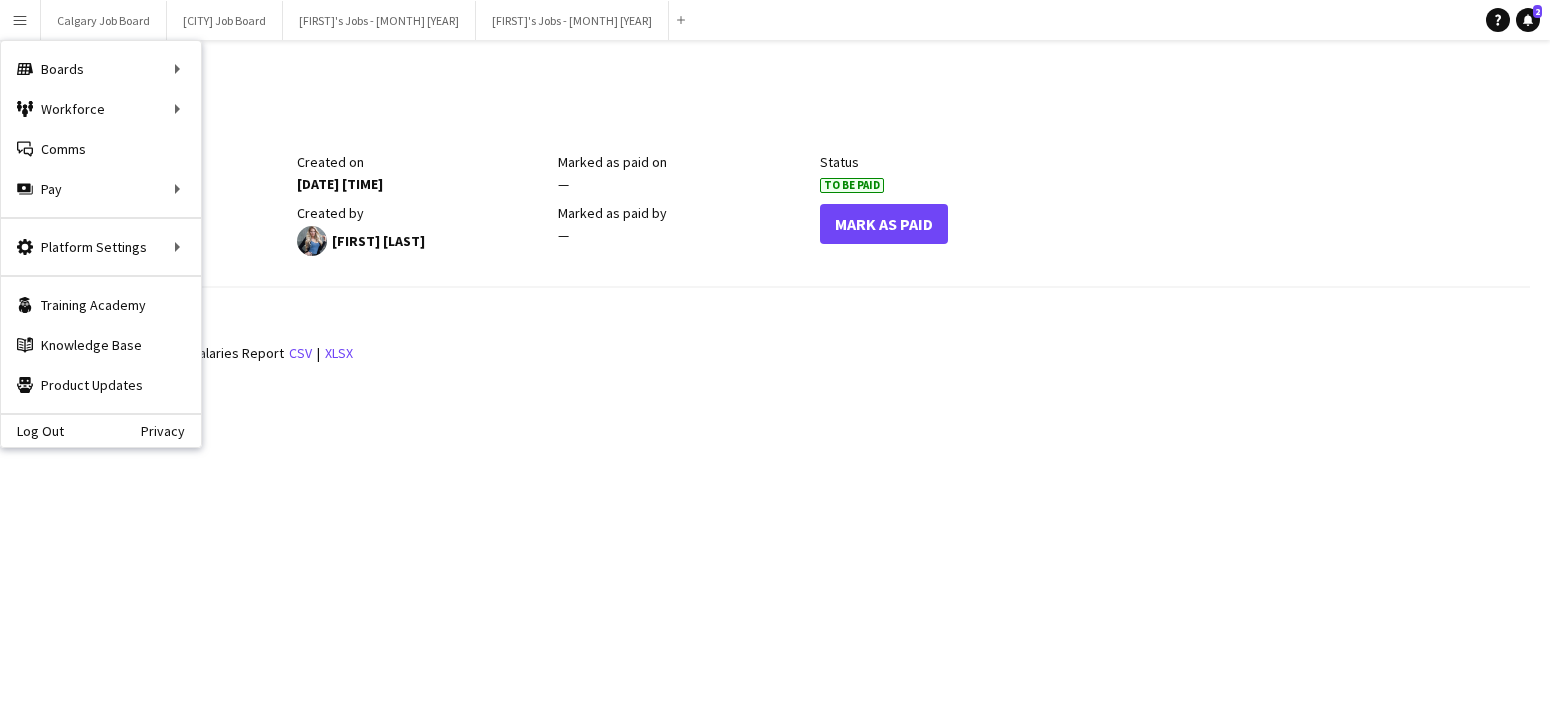click on "SOS Fest
Edit this field" 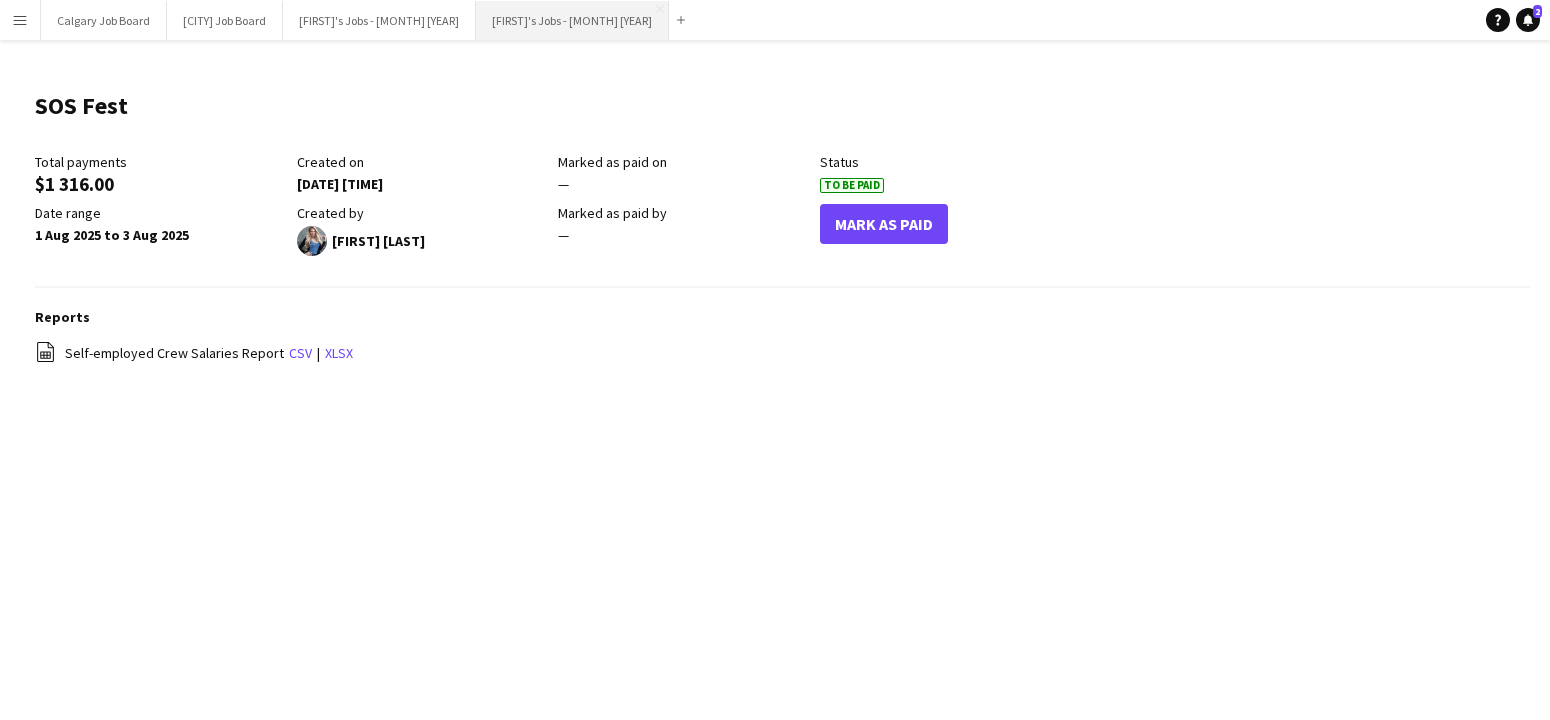 click on "[FIRST]'s Jobs - [MONTH] [YYYY]
Close" at bounding box center (572, 20) 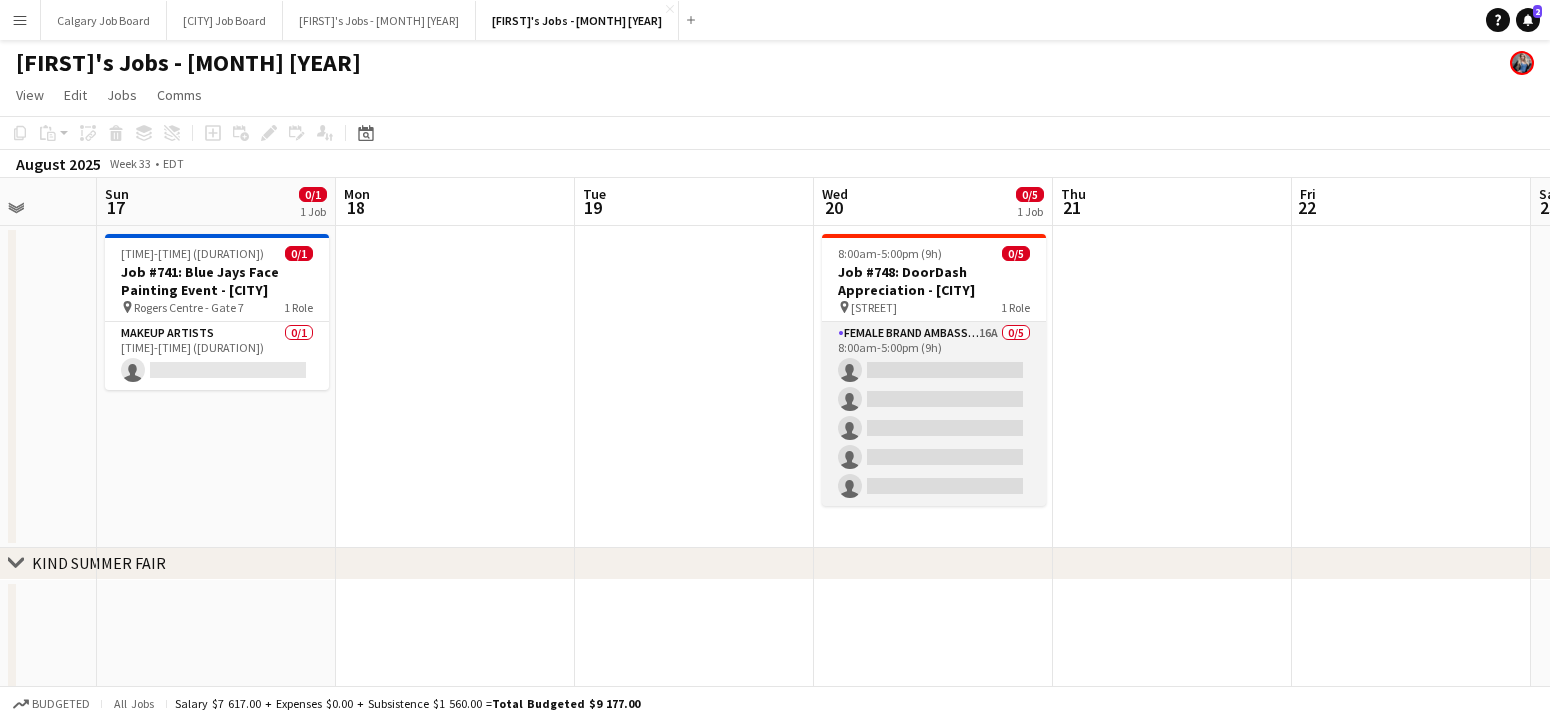 click on "Female Brand Ambassadors   16A   0/5   8:00am-5:00pm (9h)
single-neutral-actions
single-neutral-actions
single-neutral-actions
single-neutral-actions
single-neutral-actions" at bounding box center (934, 414) 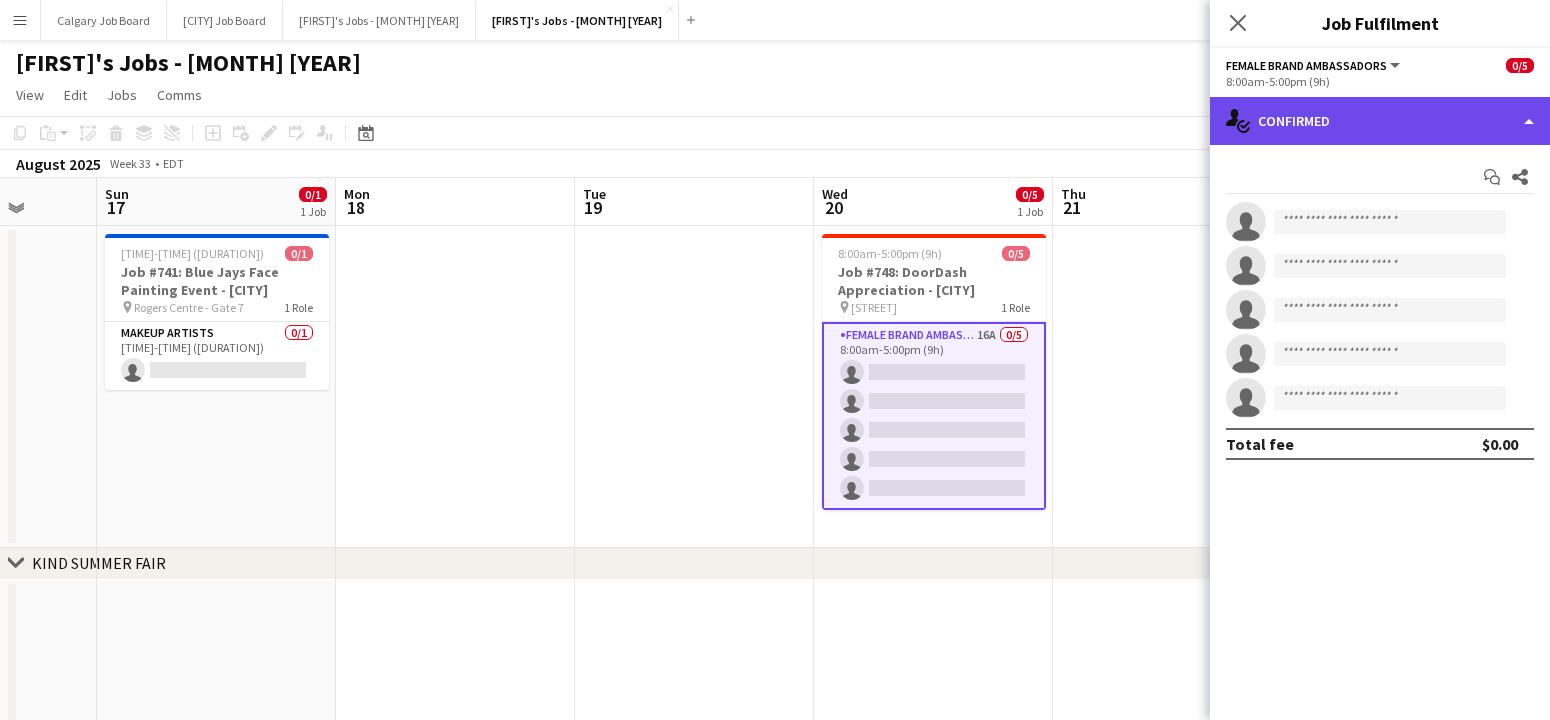 click on "single-neutral-actions-check-2
Confirmed" 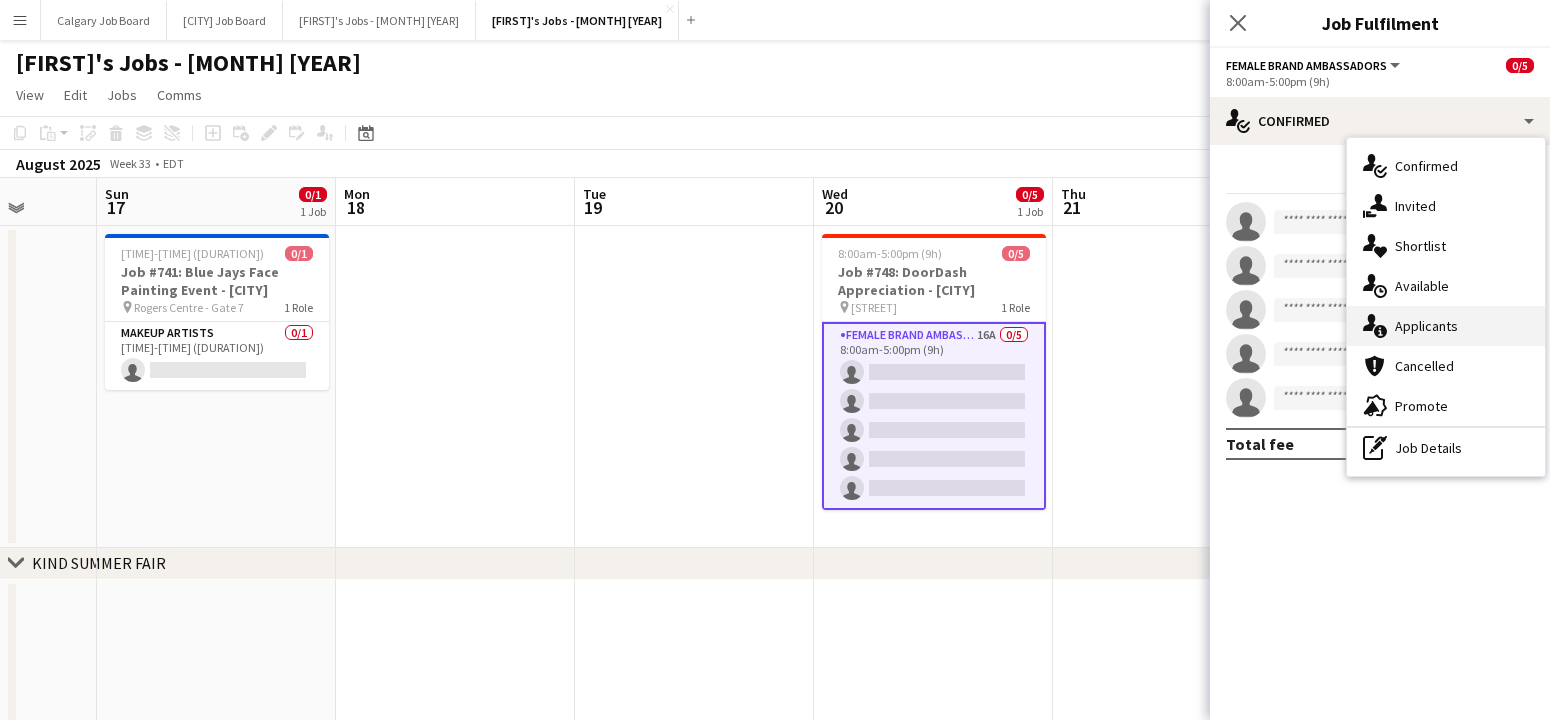 click on "single-neutral-actions-information
Applicants" at bounding box center [1446, 326] 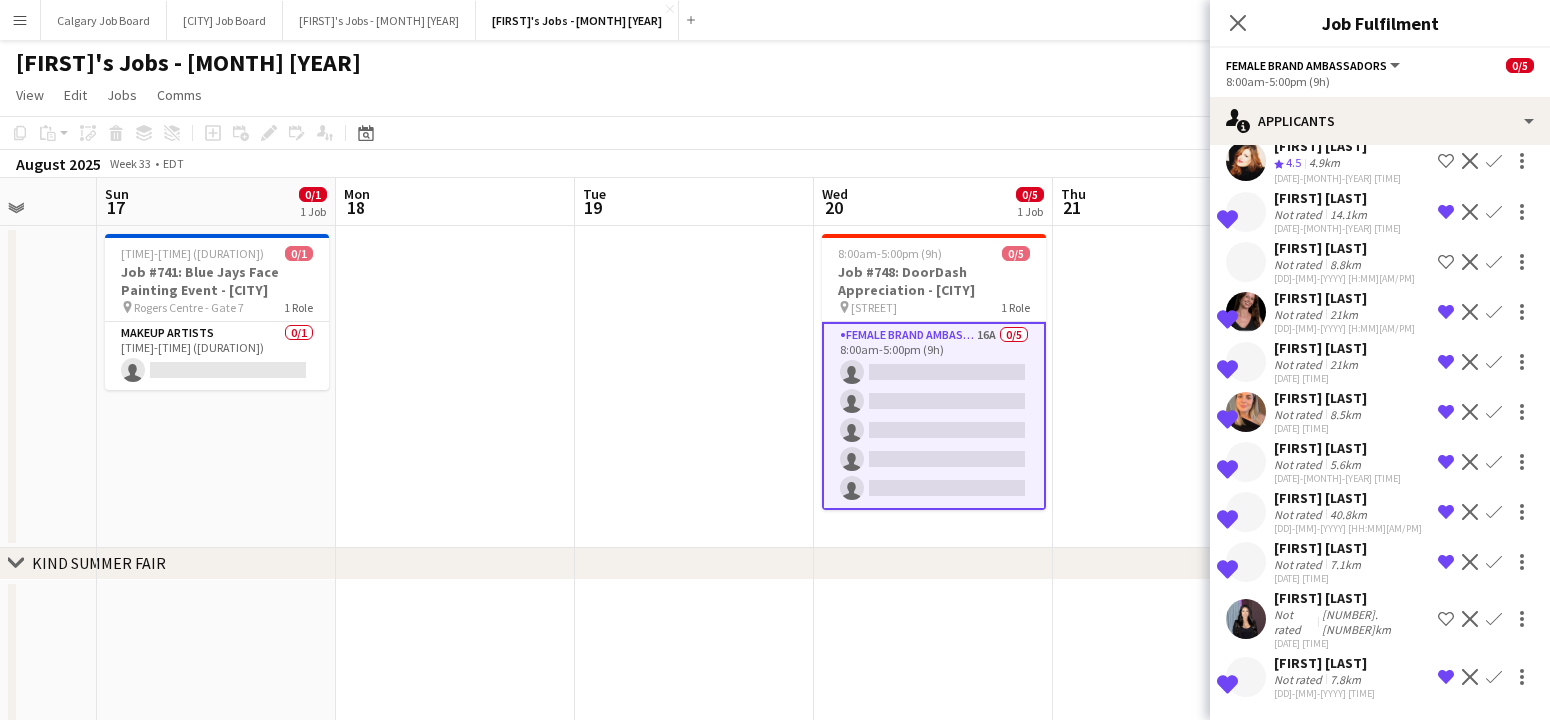 click on "Job #741: Blue Jays Face Painting Event - [CITY]
pin
Rogers Centre - Gate 7    1 Role   Makeup Artists   0/1   [HH:MM]-[HH:MM] ([H]h[MM]m)
single-neutral-actions" at bounding box center [216, 387] 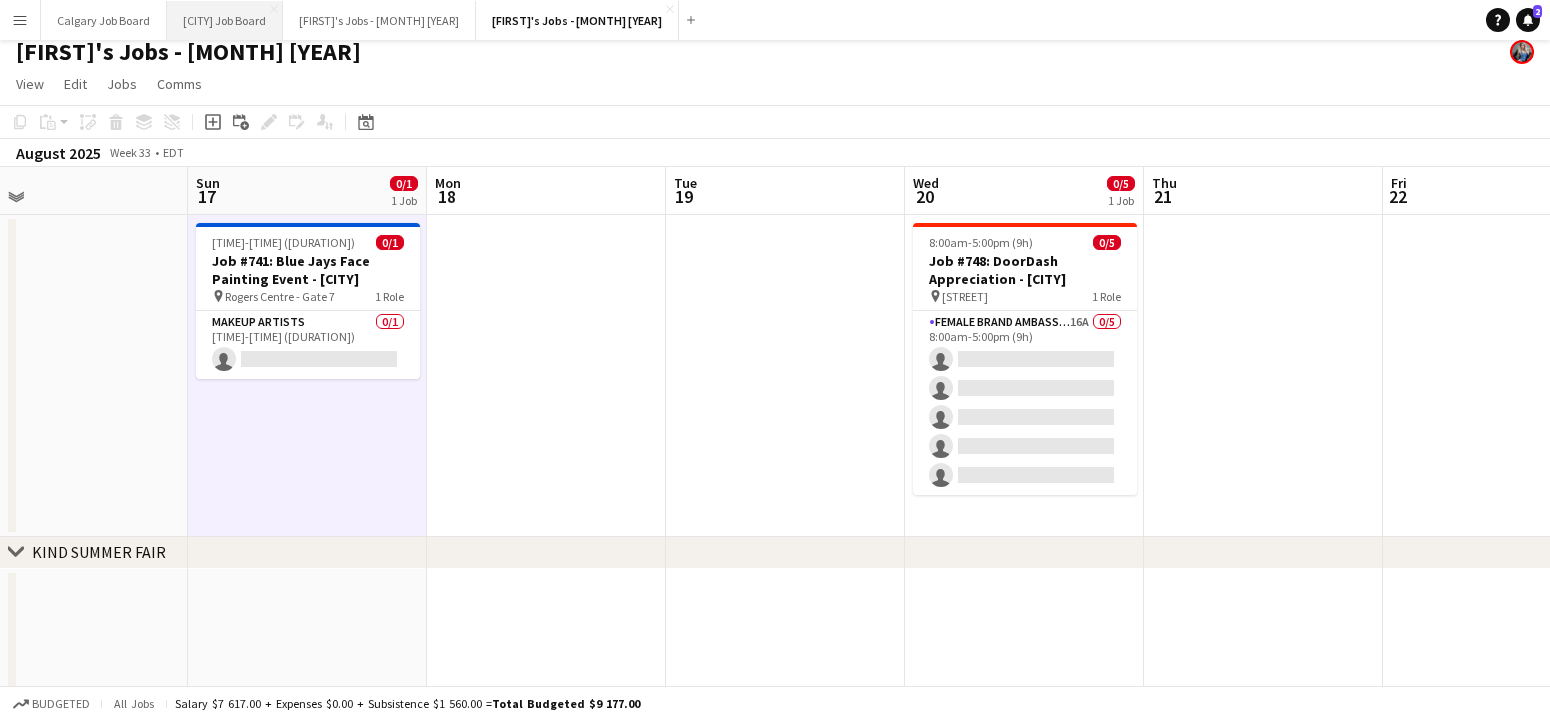 click on "Vancouver Job Board
Close" at bounding box center (225, 20) 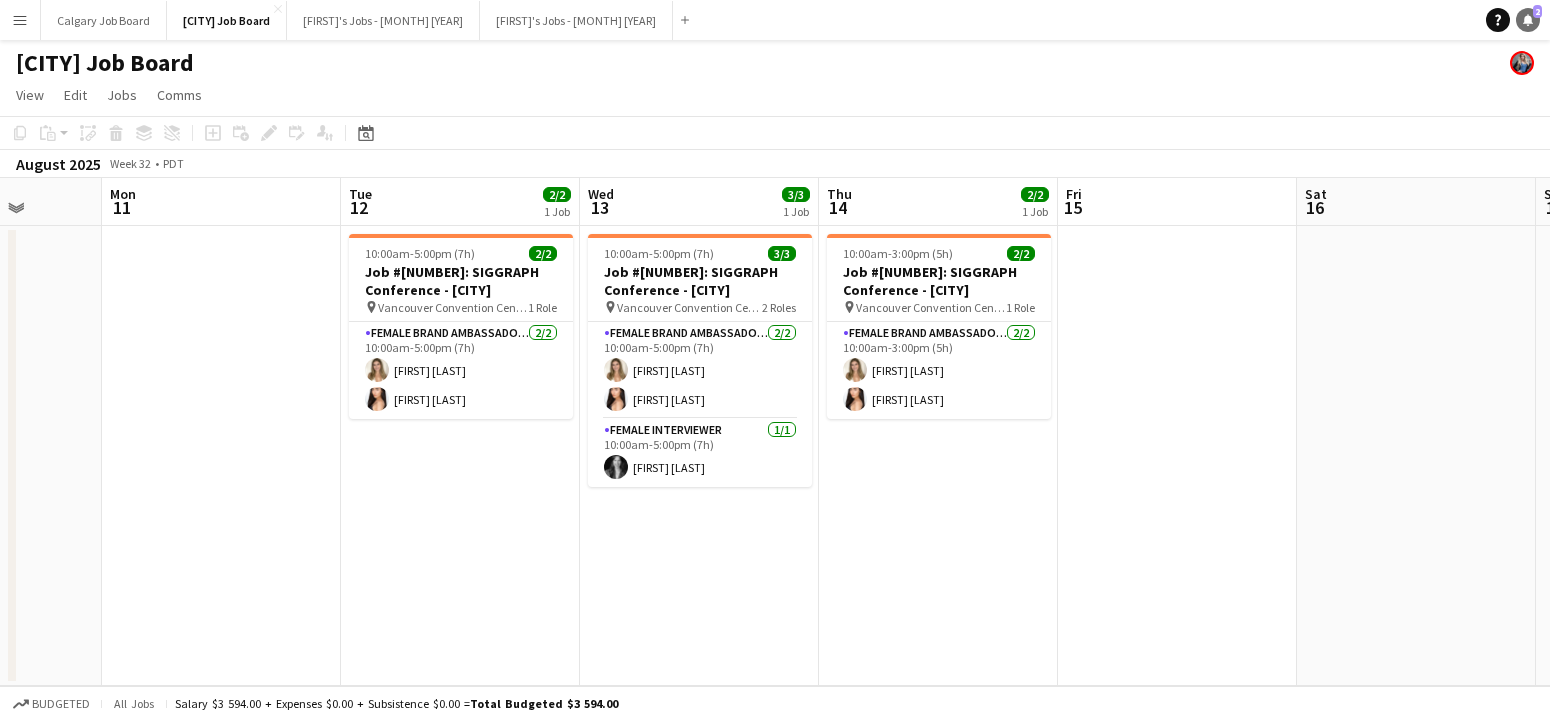 click on "2" at bounding box center (1537, 11) 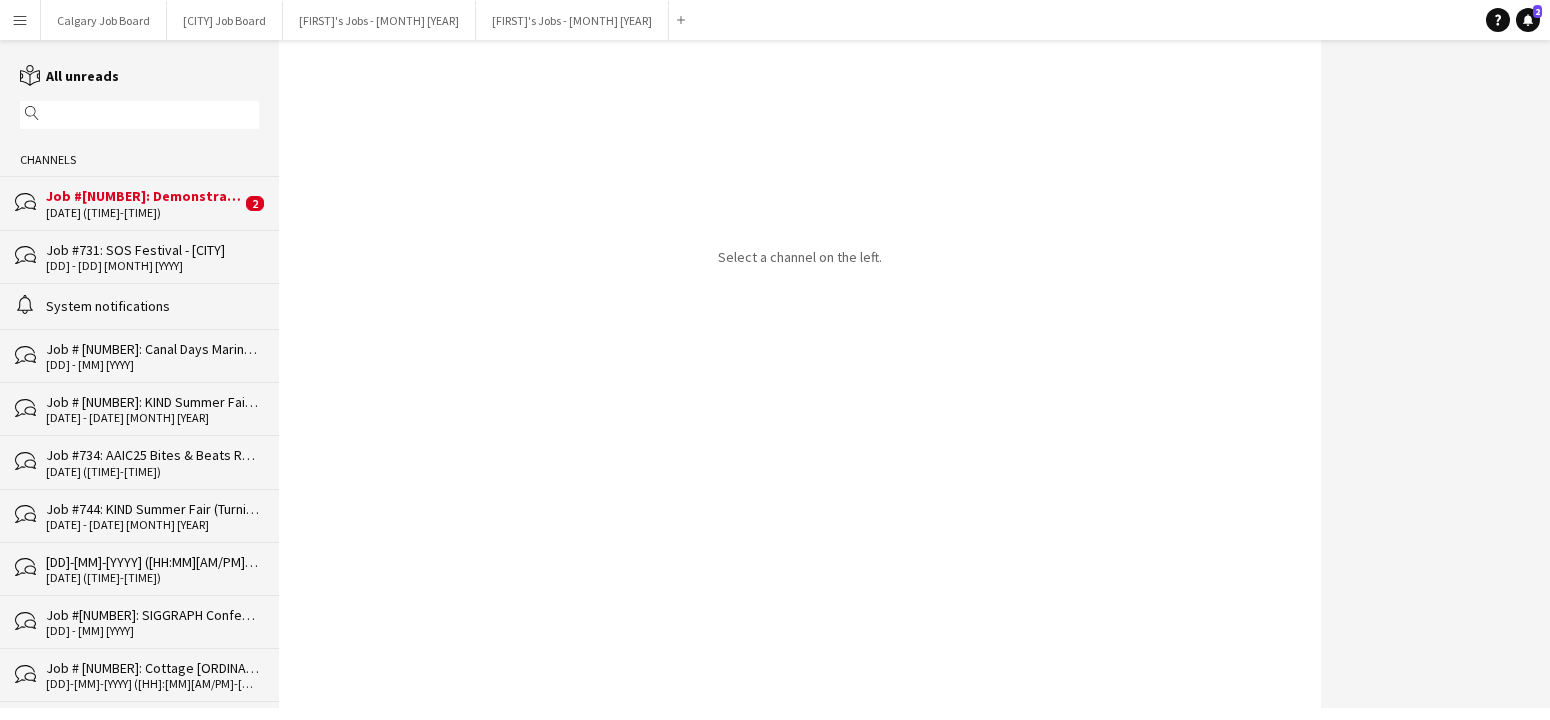 click on "Job #[NUMBER]: Demonstration Models - [CITY]" 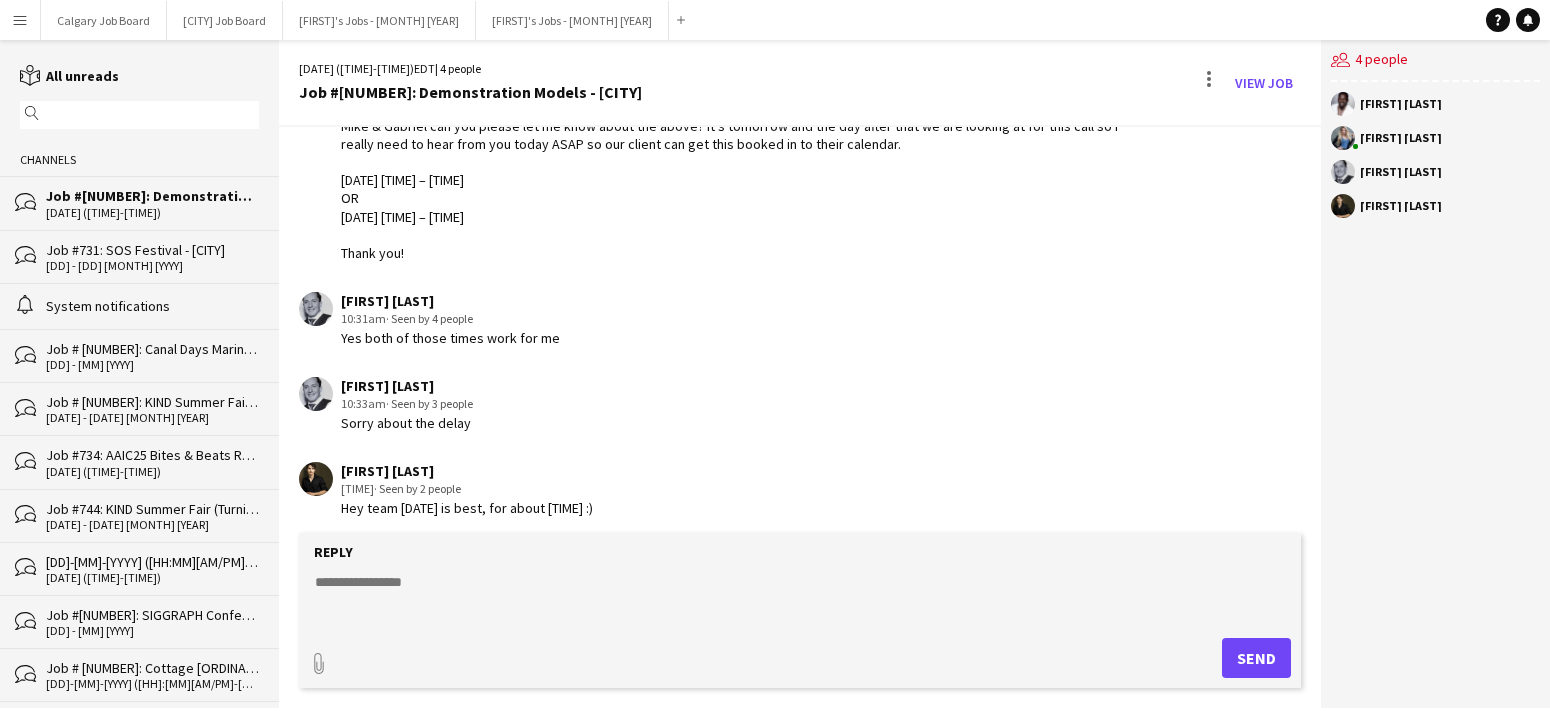 click on "Job #731: SOS Festival -  [CITY]" 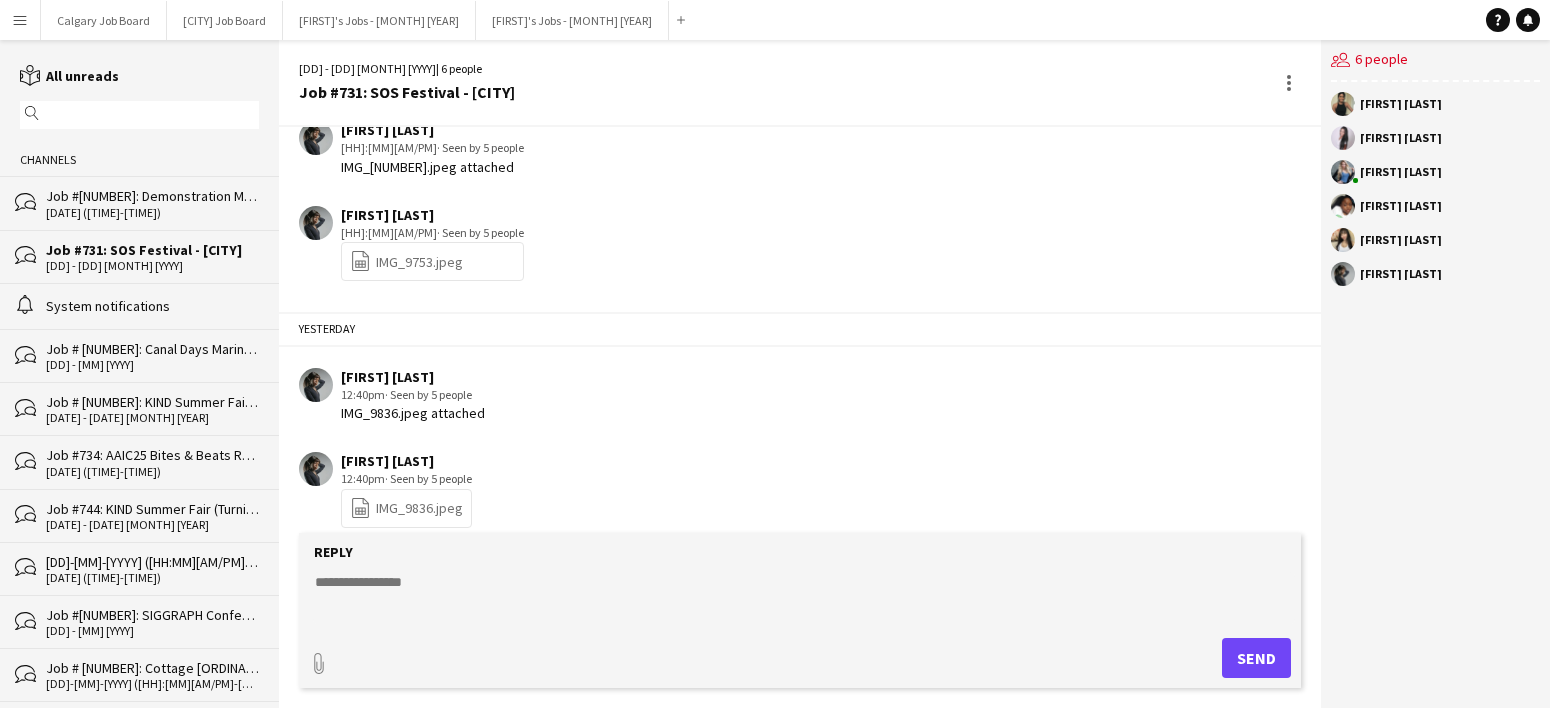 click on "Job # [NUMBER]: Canal Days Marine Heritage Festival - [CITY]" 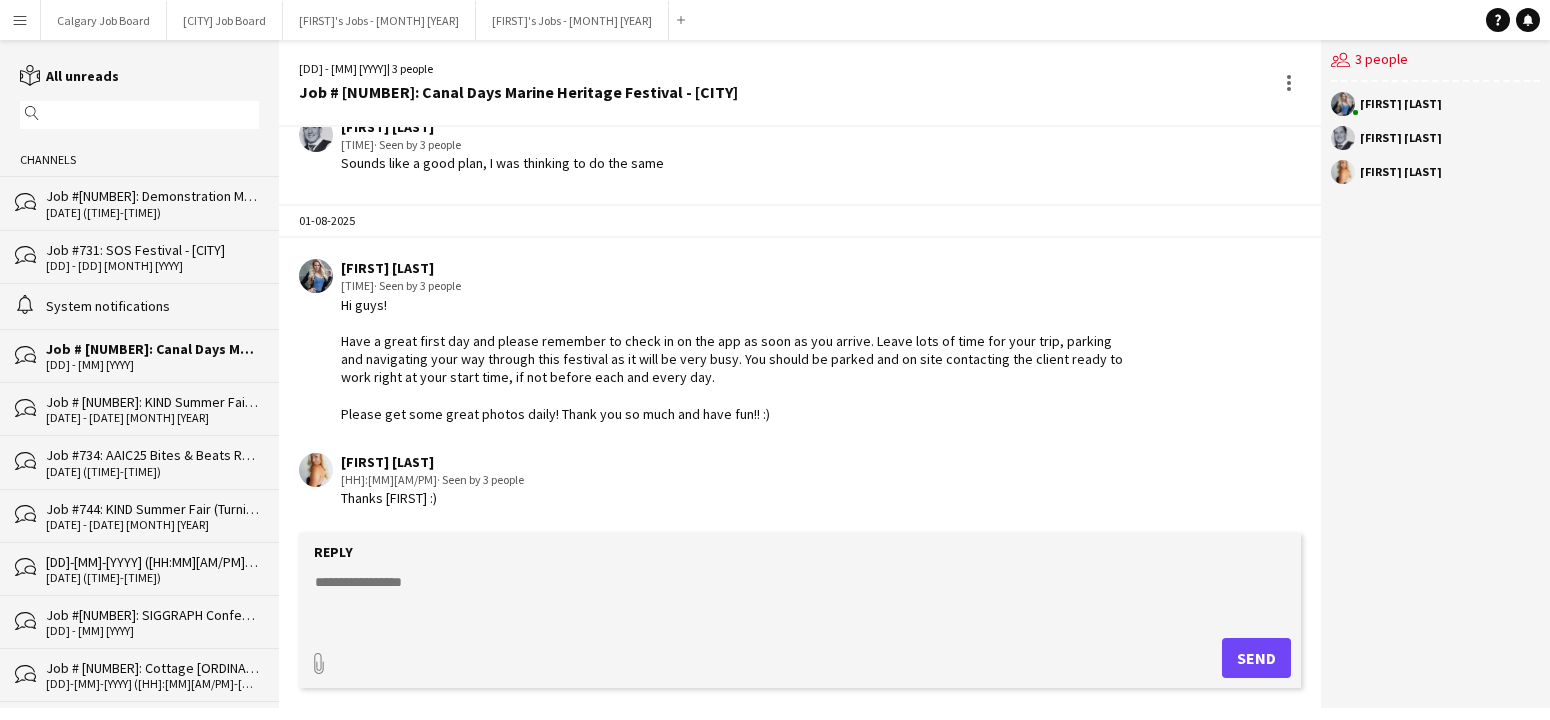 click on "[DATE] - [DATE] [MONTH] [YEAR]" 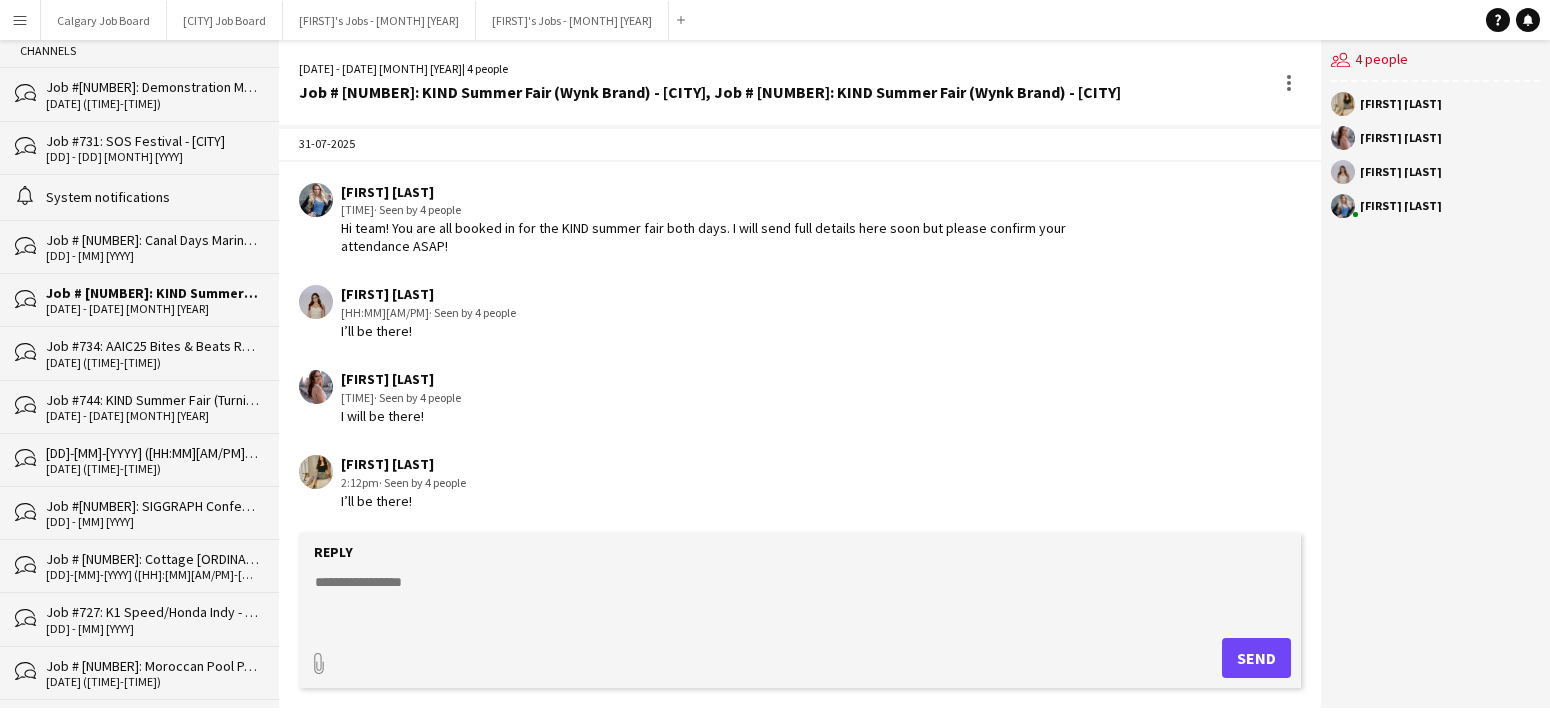 click on "[DD] - [MM] [YYYY]" 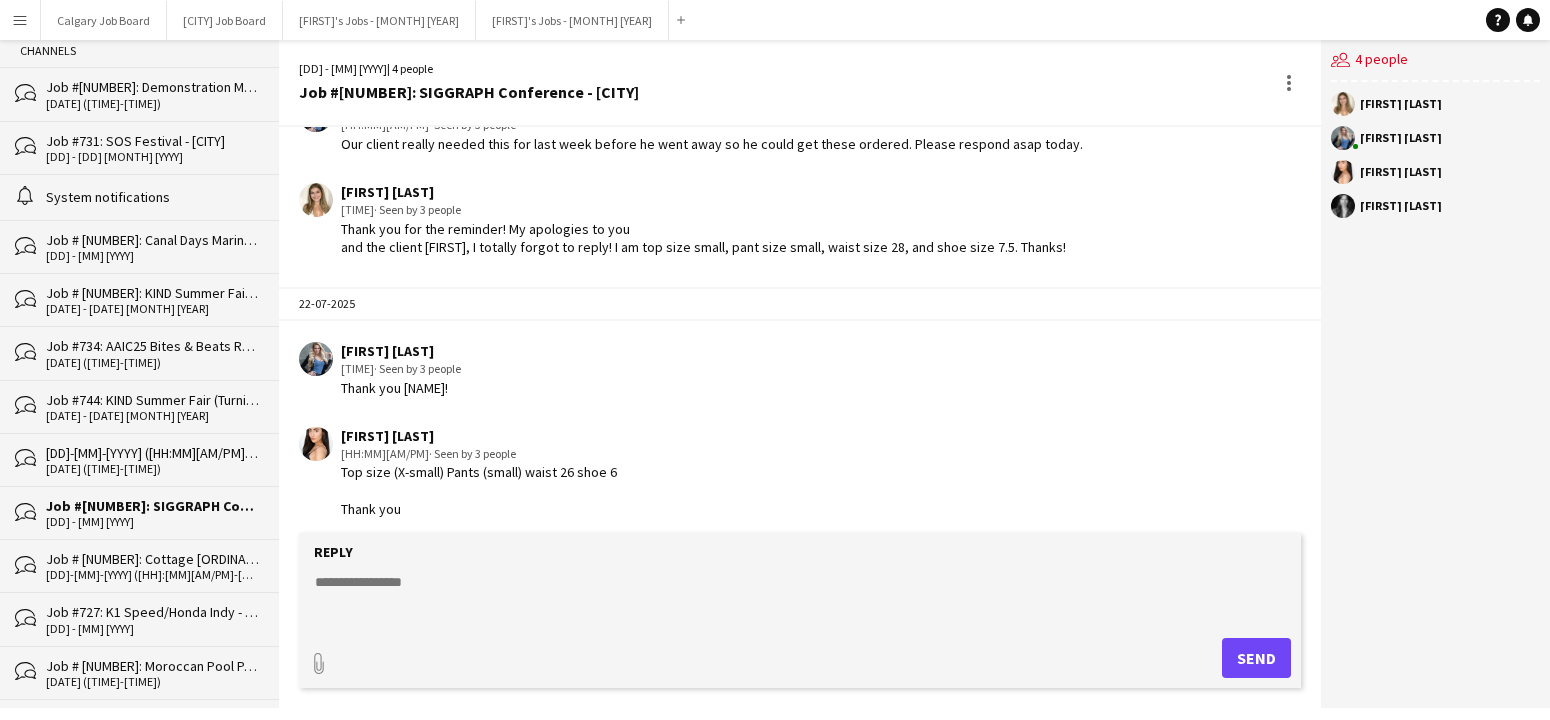 click 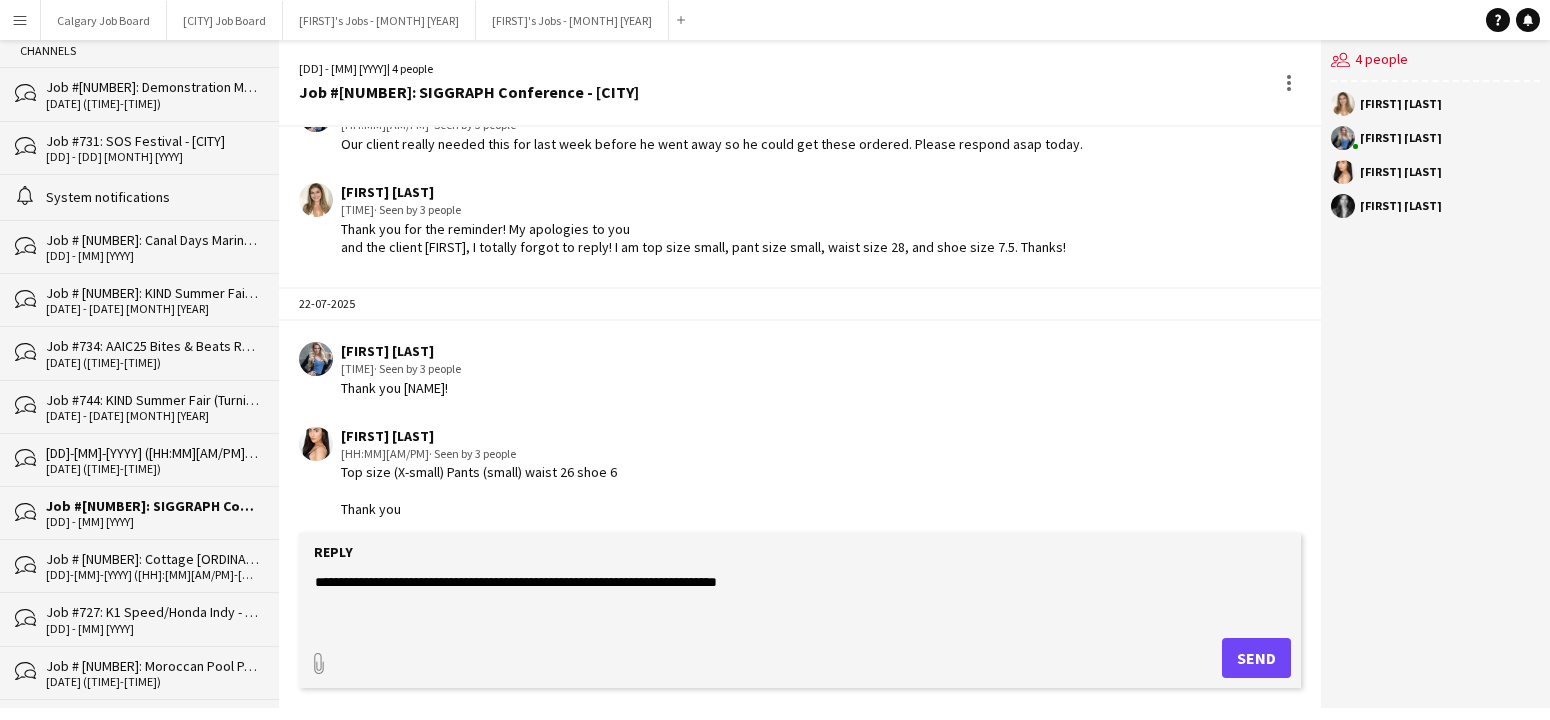 scroll, scrollTop: -1, scrollLeft: 0, axis: vertical 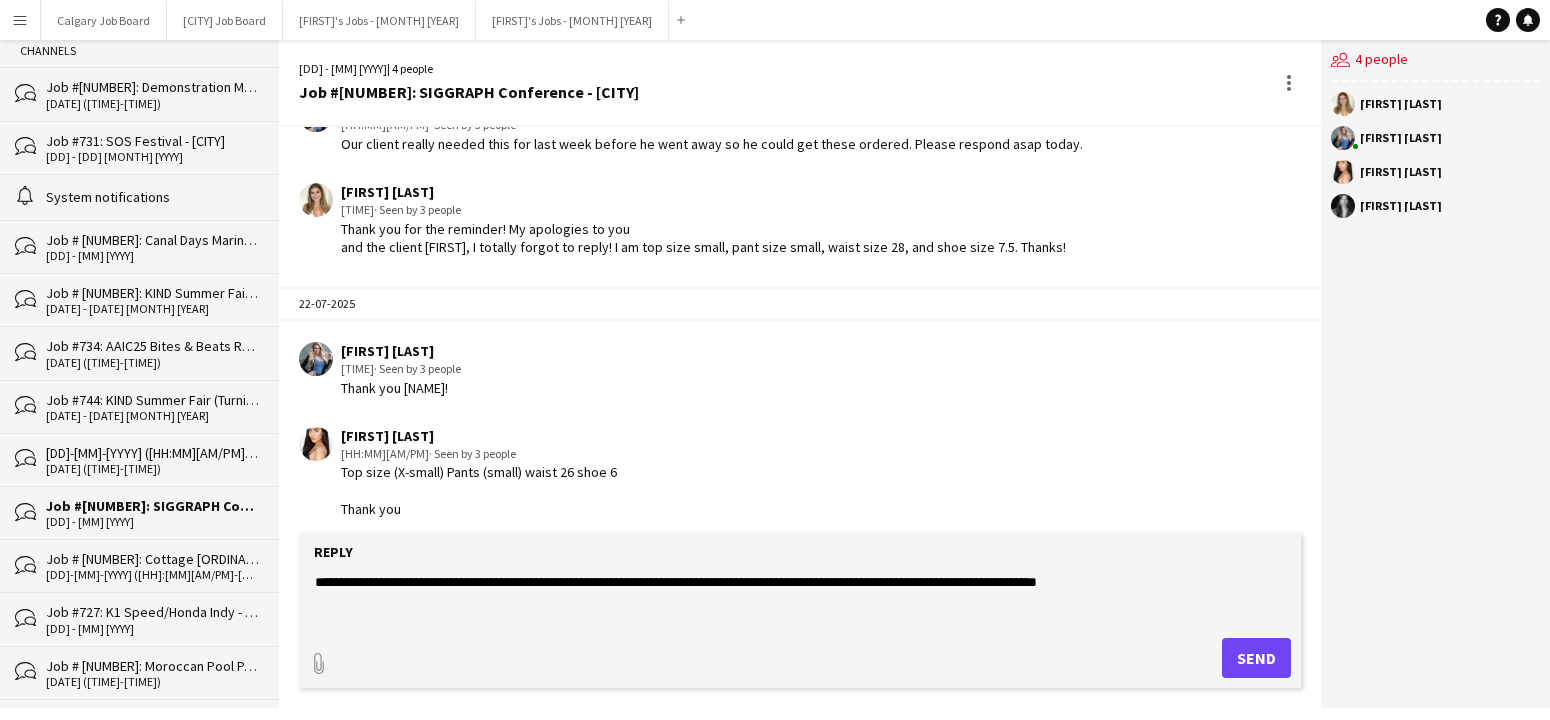 click on "**********" 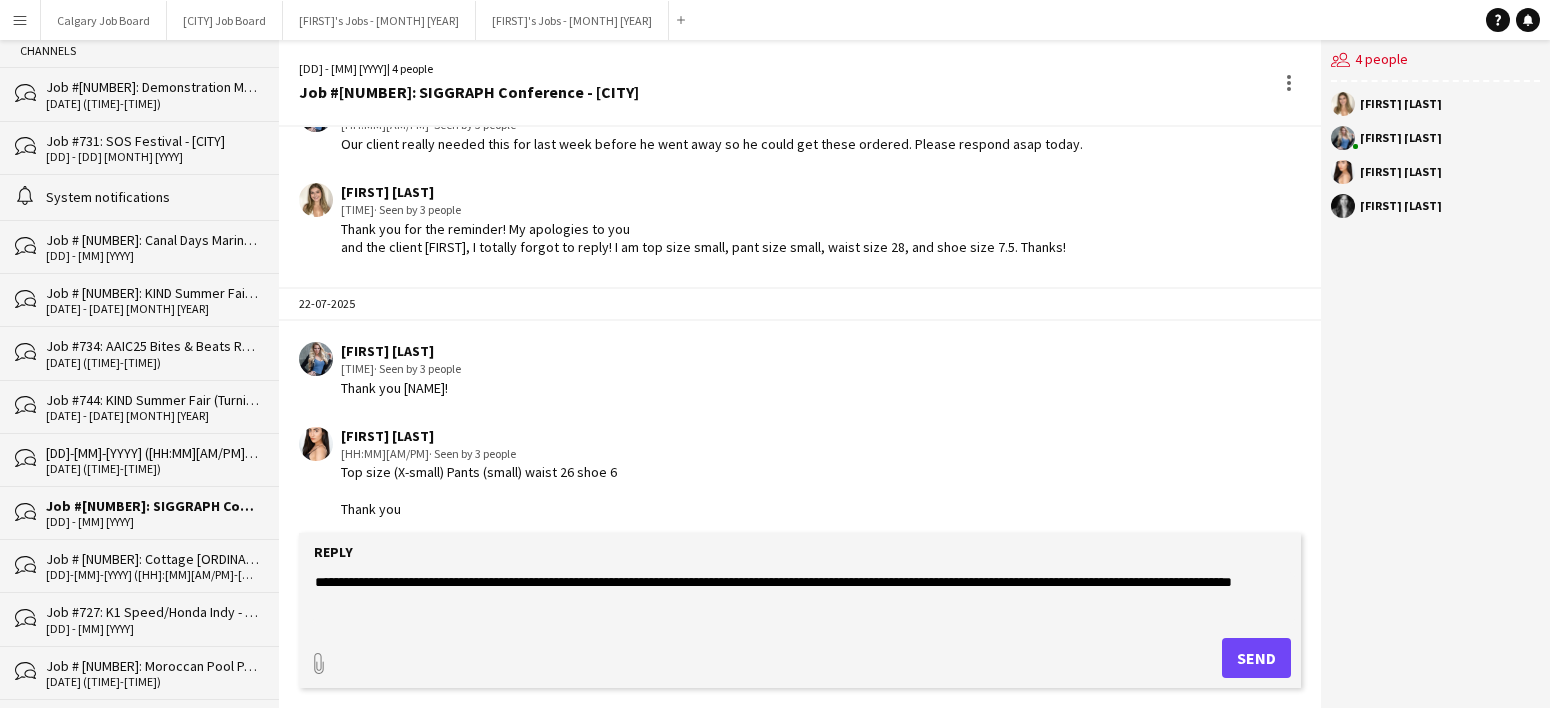 click on "**********" 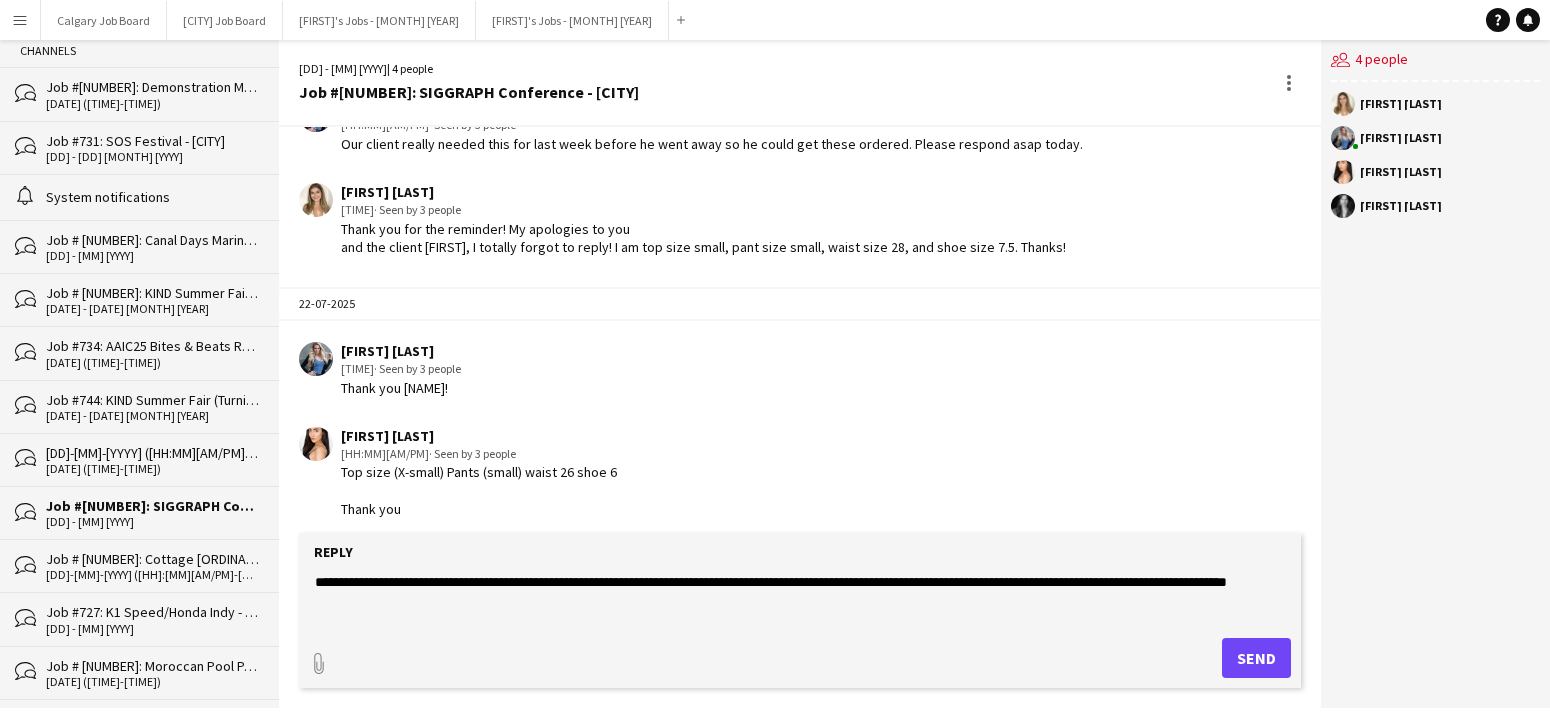 type on "**********" 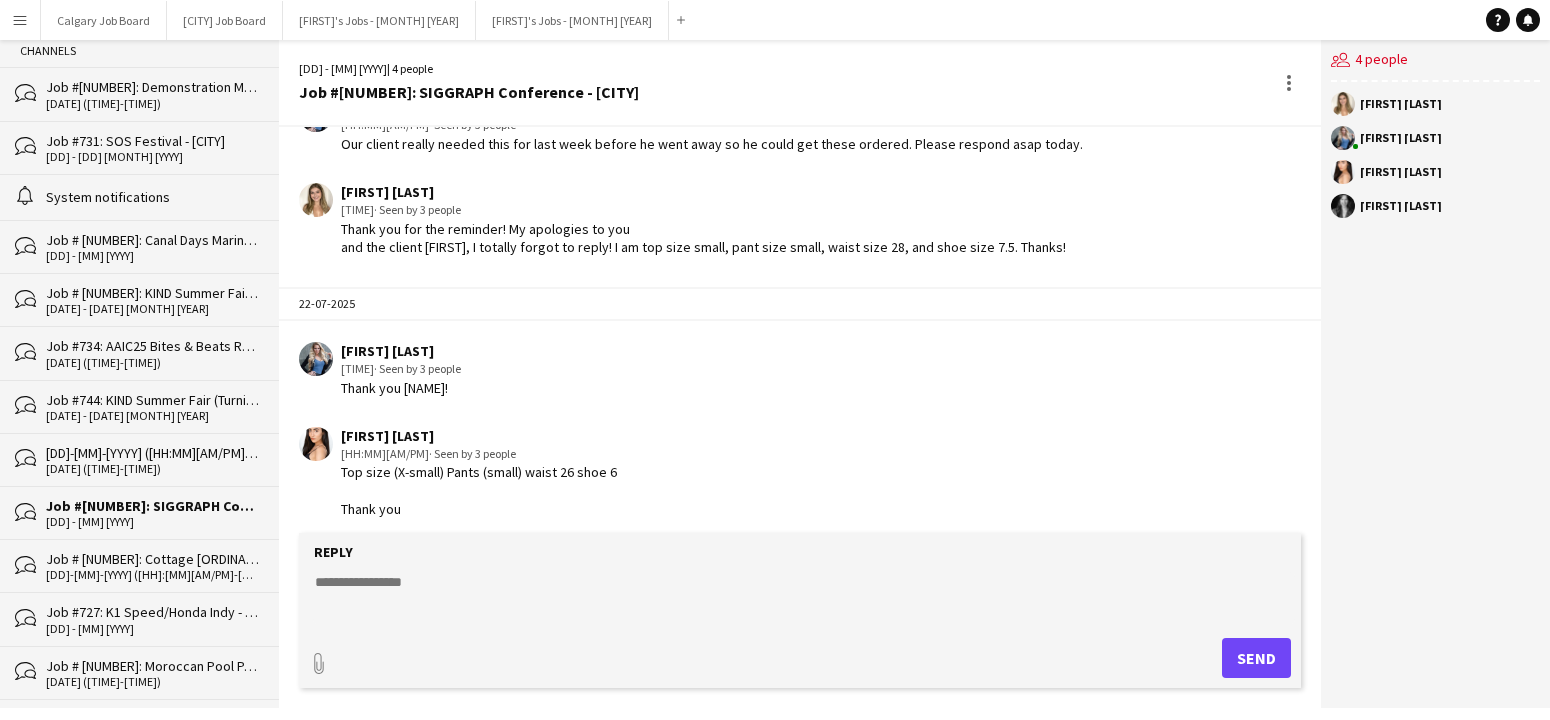 scroll, scrollTop: 1540, scrollLeft: 0, axis: vertical 